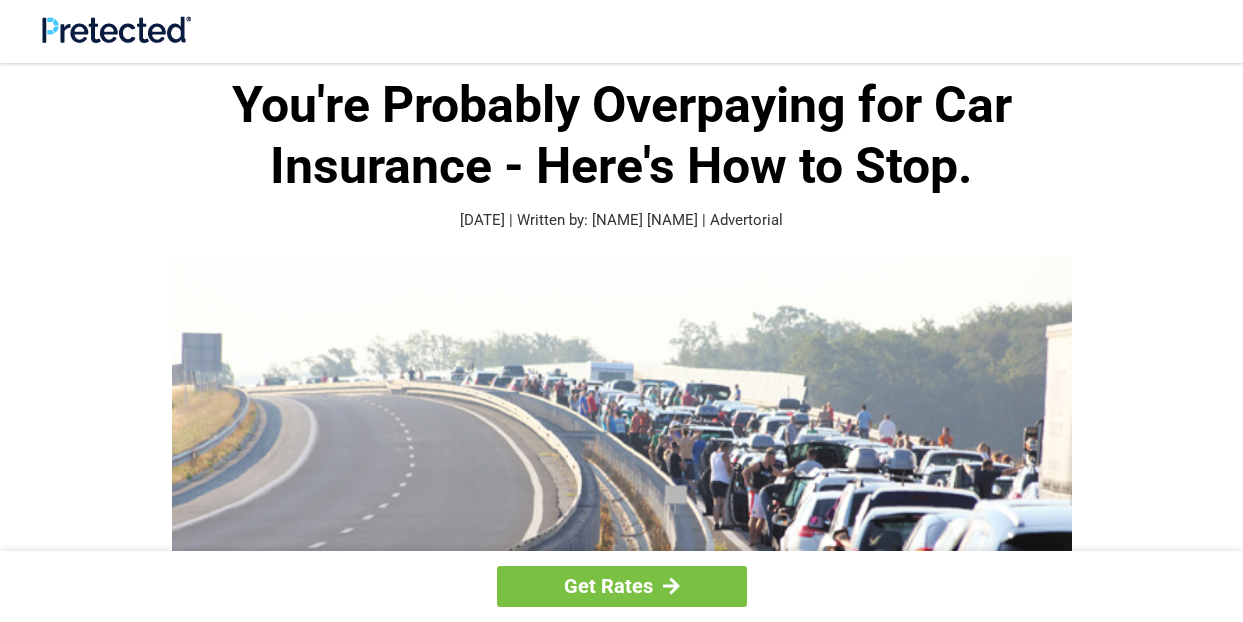scroll, scrollTop: 200, scrollLeft: 0, axis: vertical 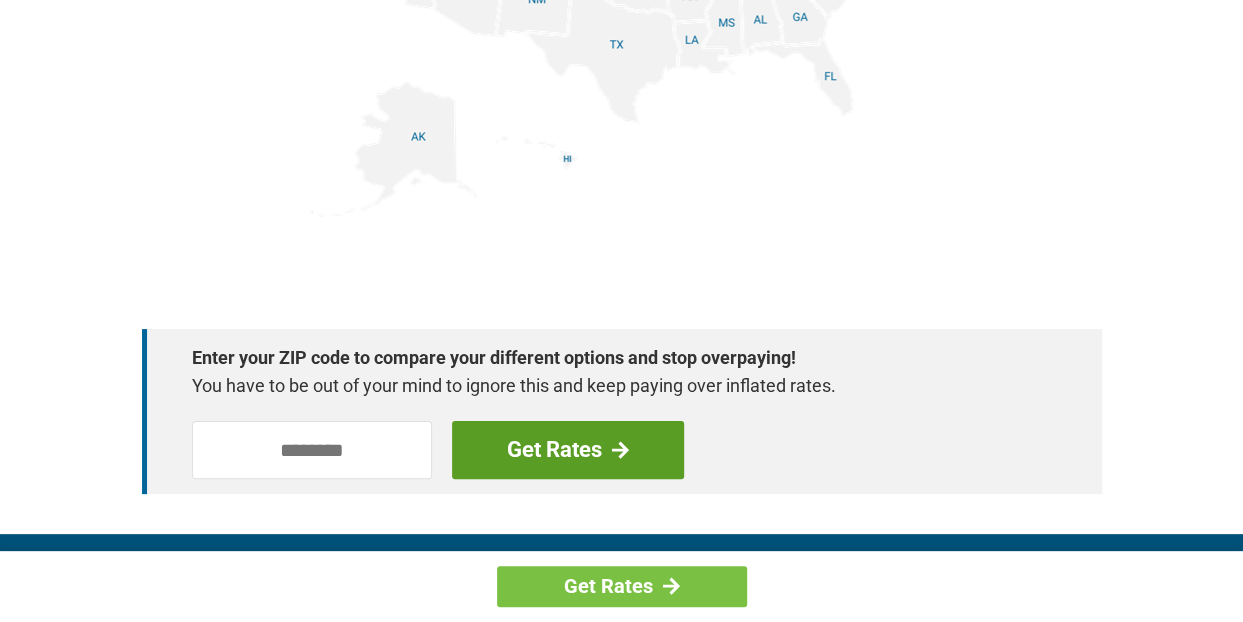 click on "Get Rates" at bounding box center [568, 450] 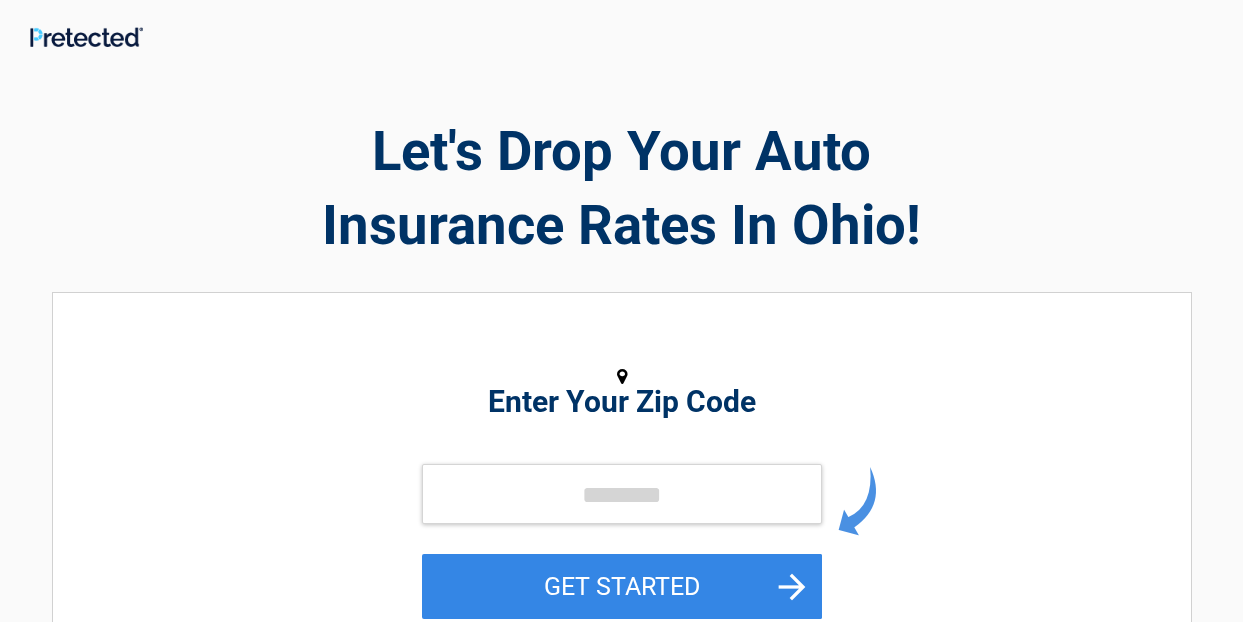 scroll, scrollTop: 0, scrollLeft: 0, axis: both 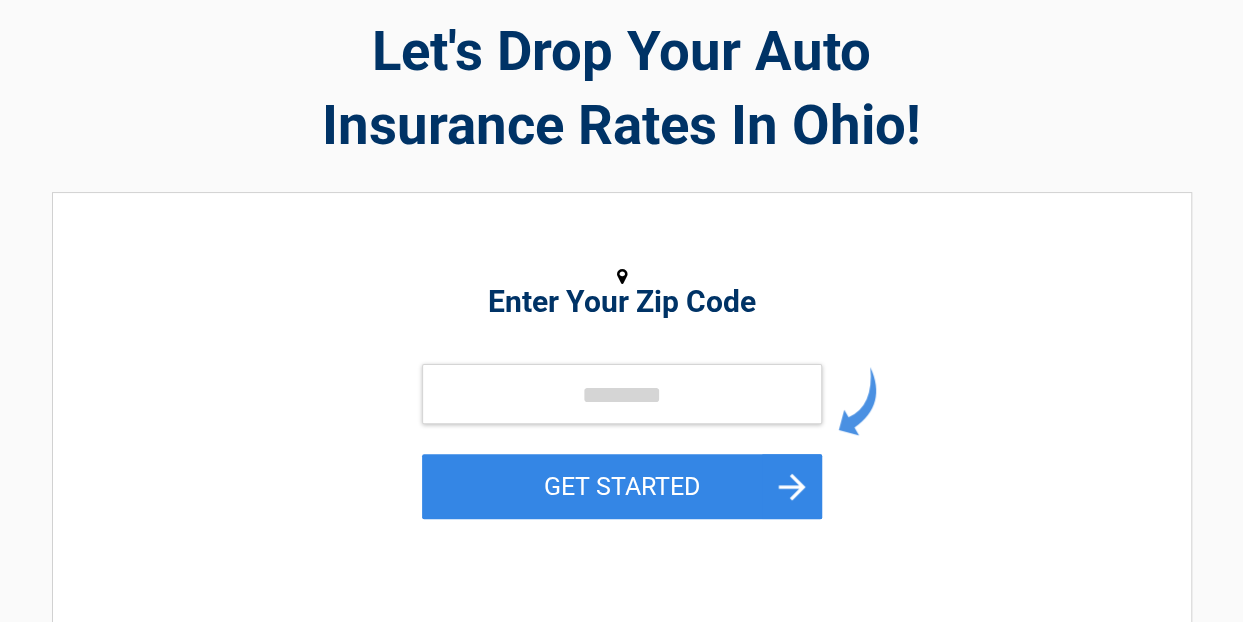 click on "Enter Your Zip Code" at bounding box center [622, 302] 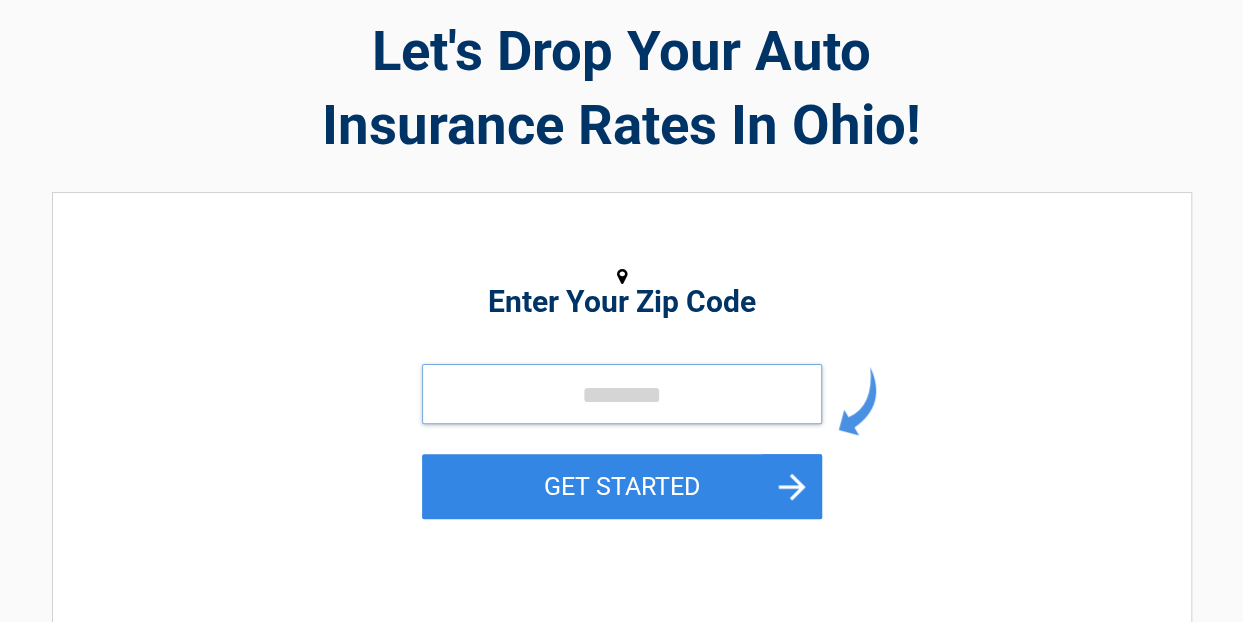 click at bounding box center [622, 394] 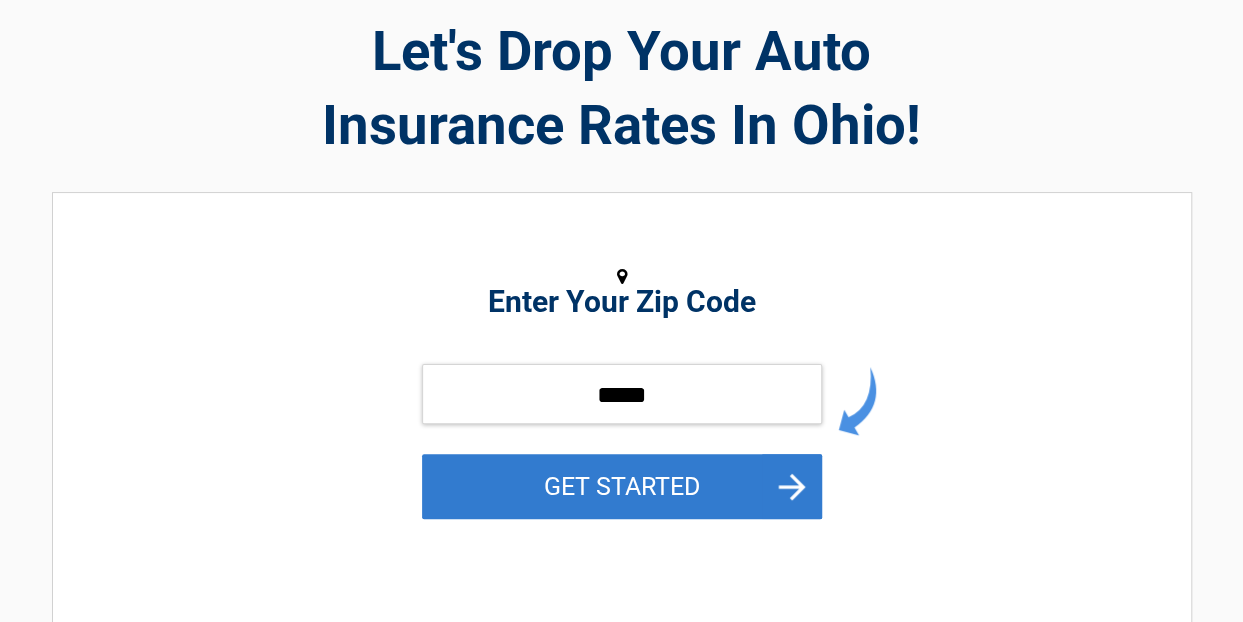 click on "GET STARTED" at bounding box center [622, 486] 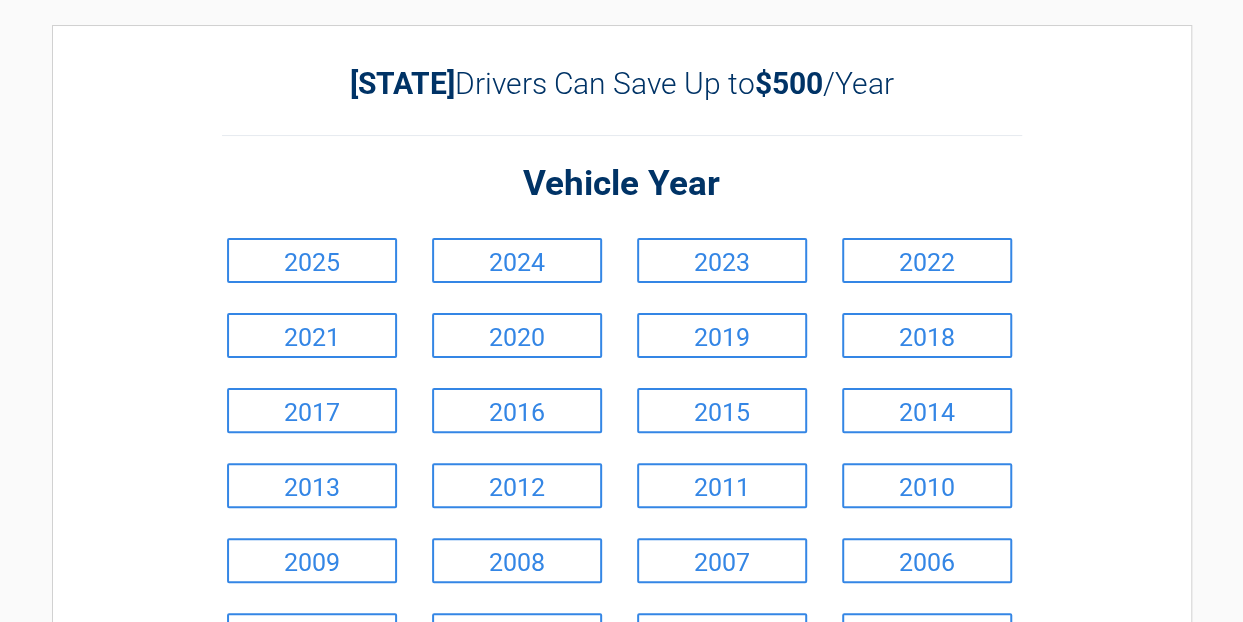 scroll, scrollTop: 100, scrollLeft: 0, axis: vertical 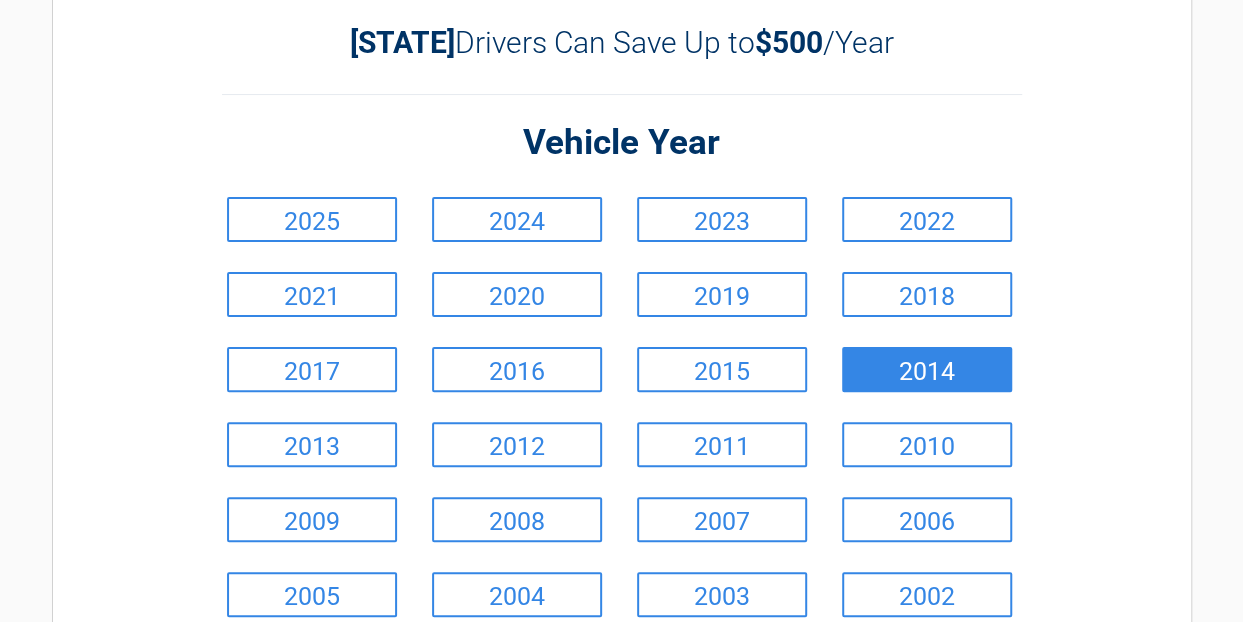 click on "2014" at bounding box center (927, 369) 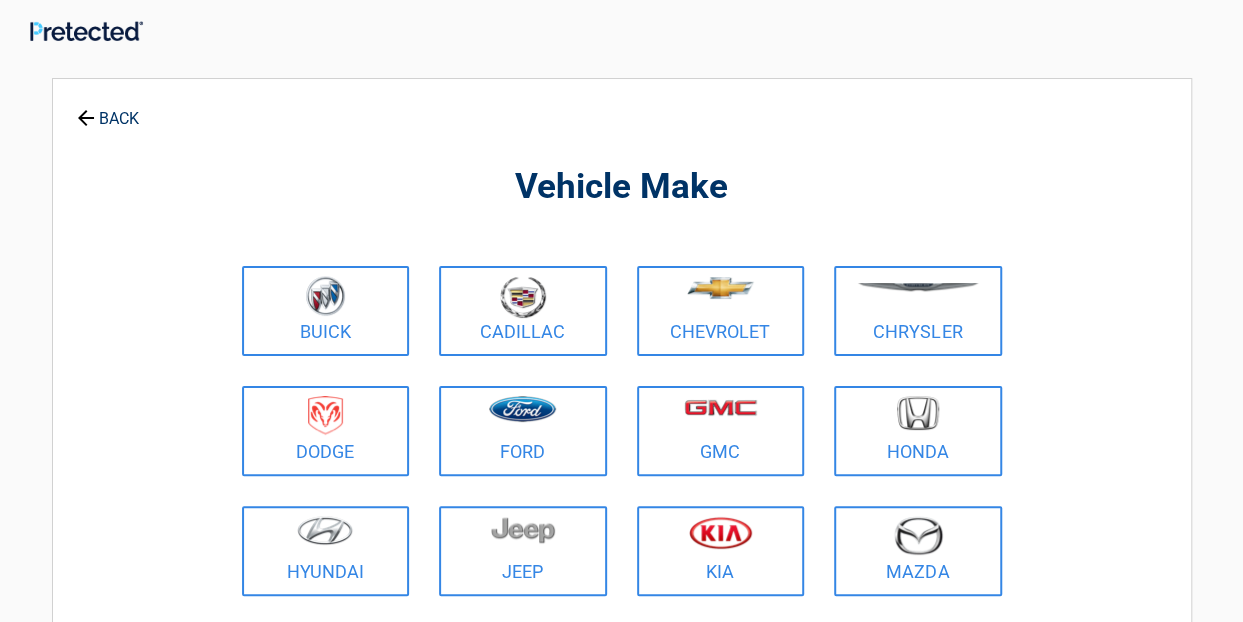 scroll, scrollTop: 0, scrollLeft: 0, axis: both 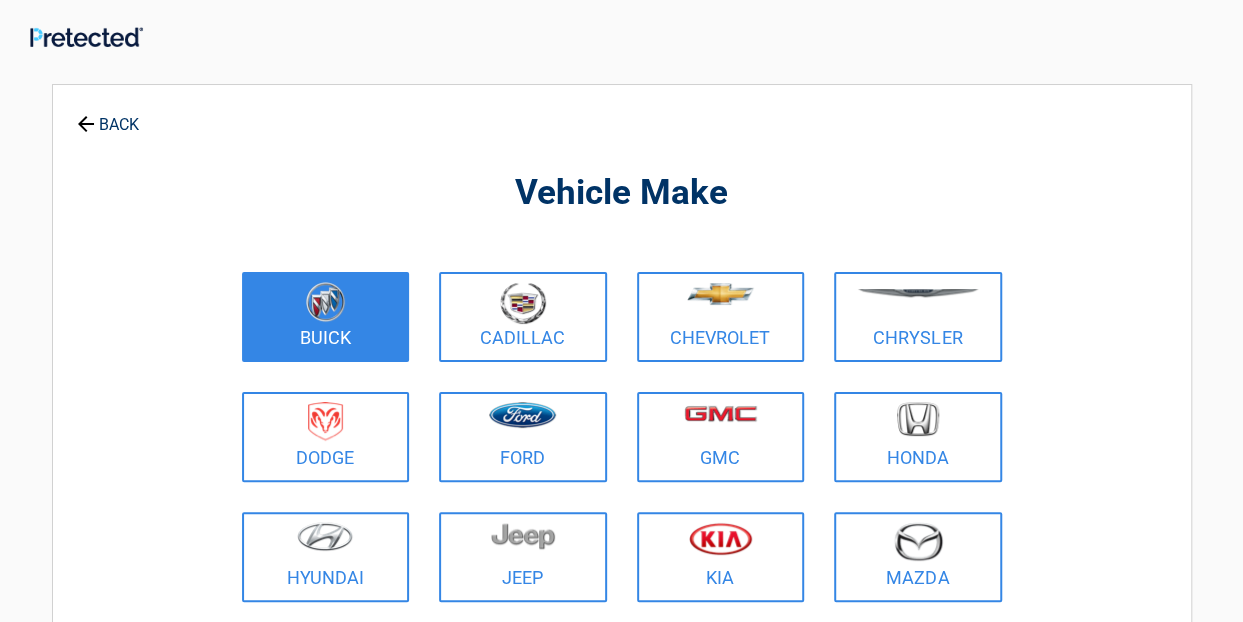 click on "Buick" at bounding box center (326, 317) 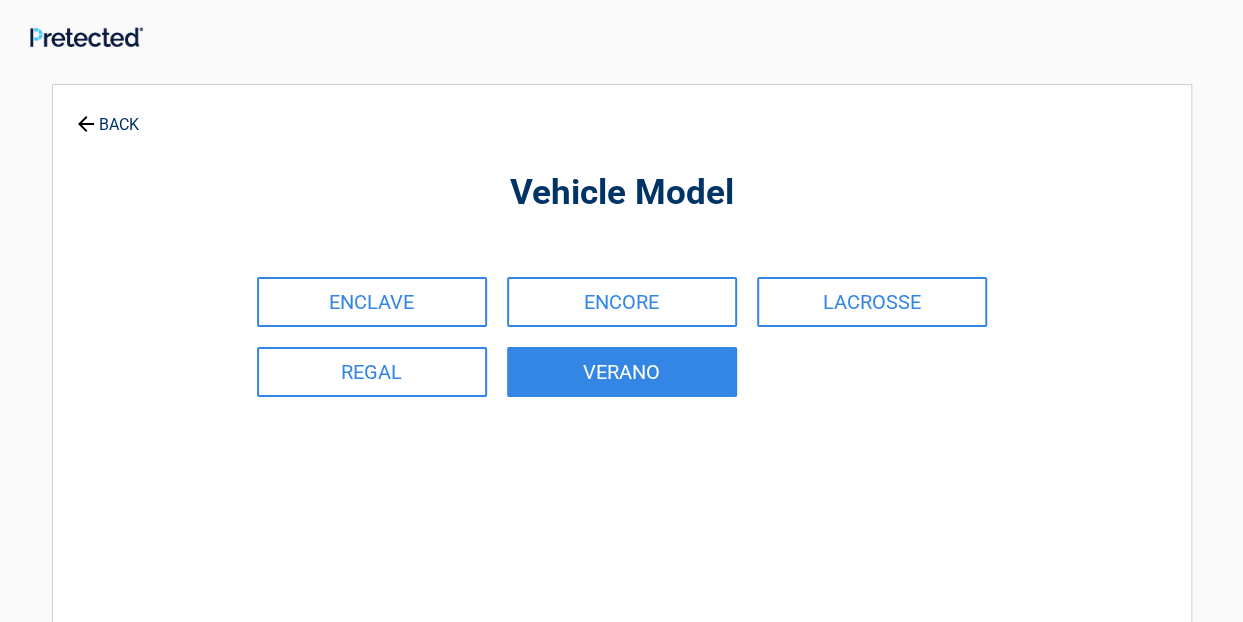 click on "VERANO" at bounding box center [622, 372] 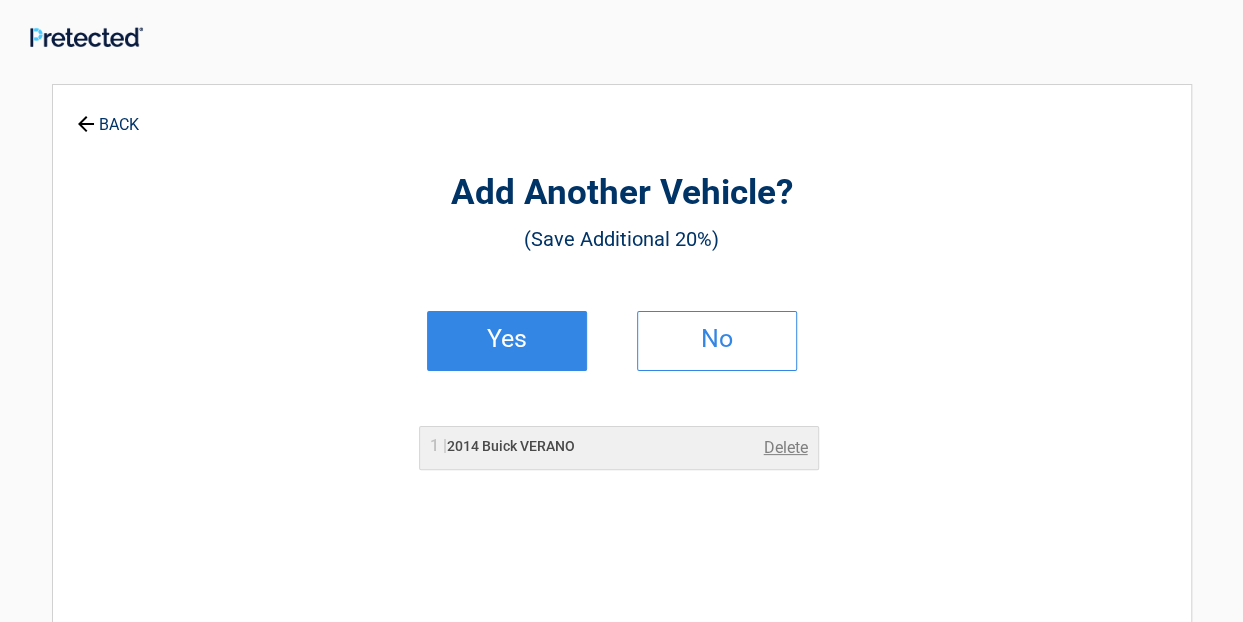 click on "Yes" at bounding box center (507, 339) 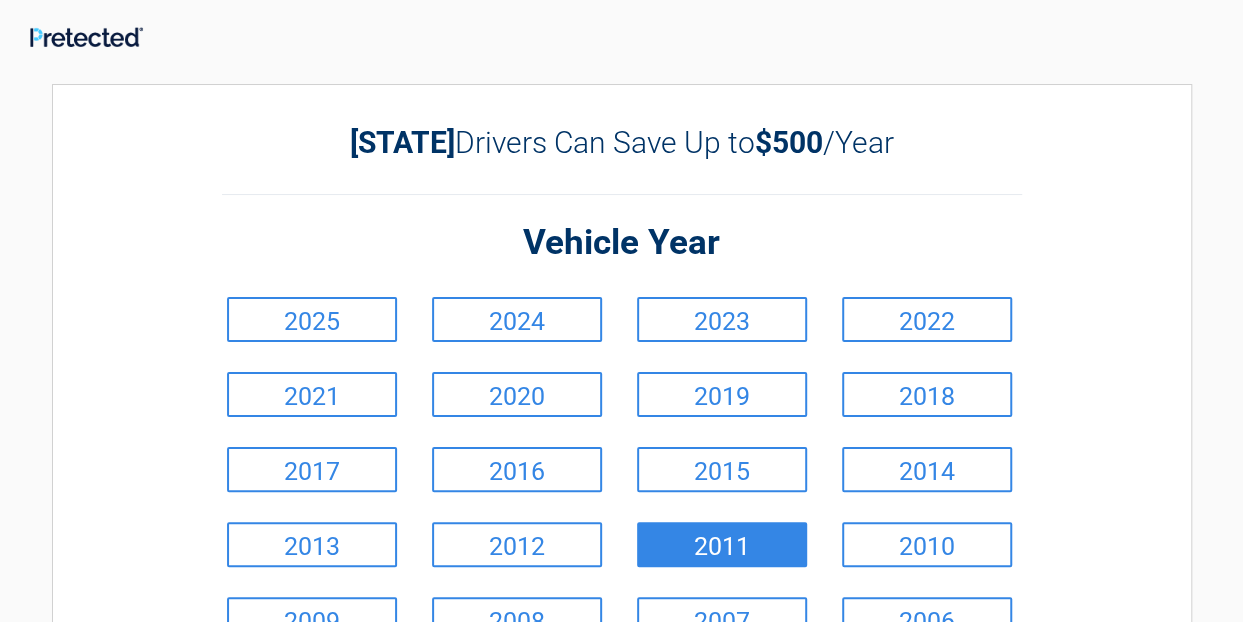 click on "2011" at bounding box center [722, 544] 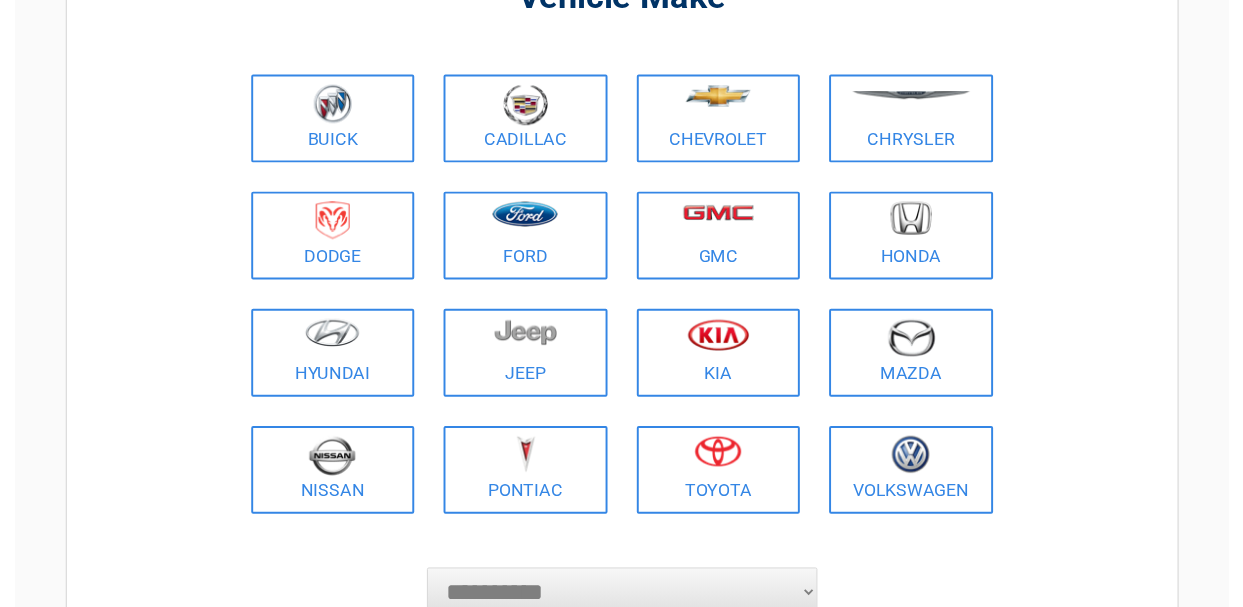 scroll, scrollTop: 200, scrollLeft: 0, axis: vertical 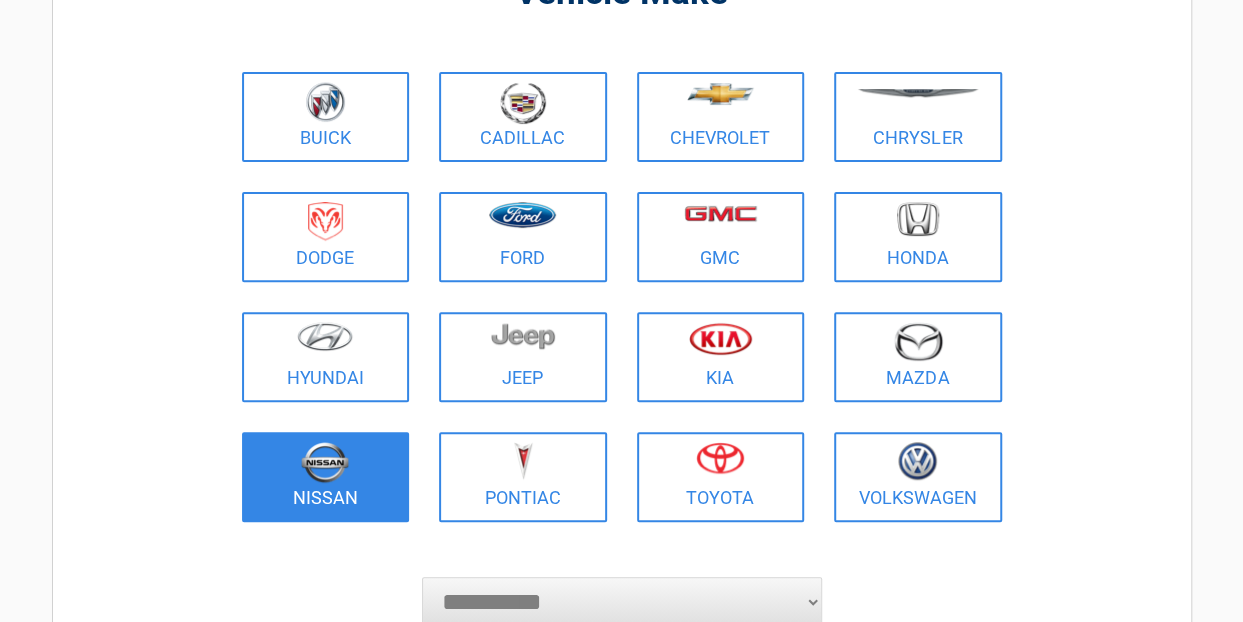 click at bounding box center [325, 462] 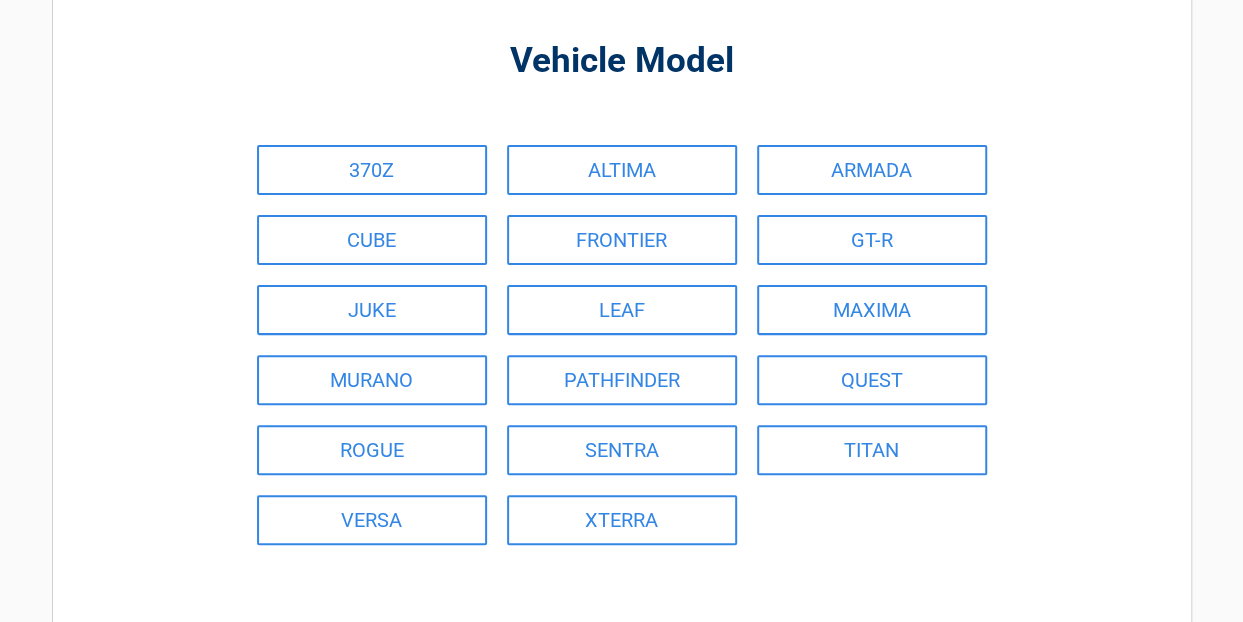 scroll, scrollTop: 0, scrollLeft: 0, axis: both 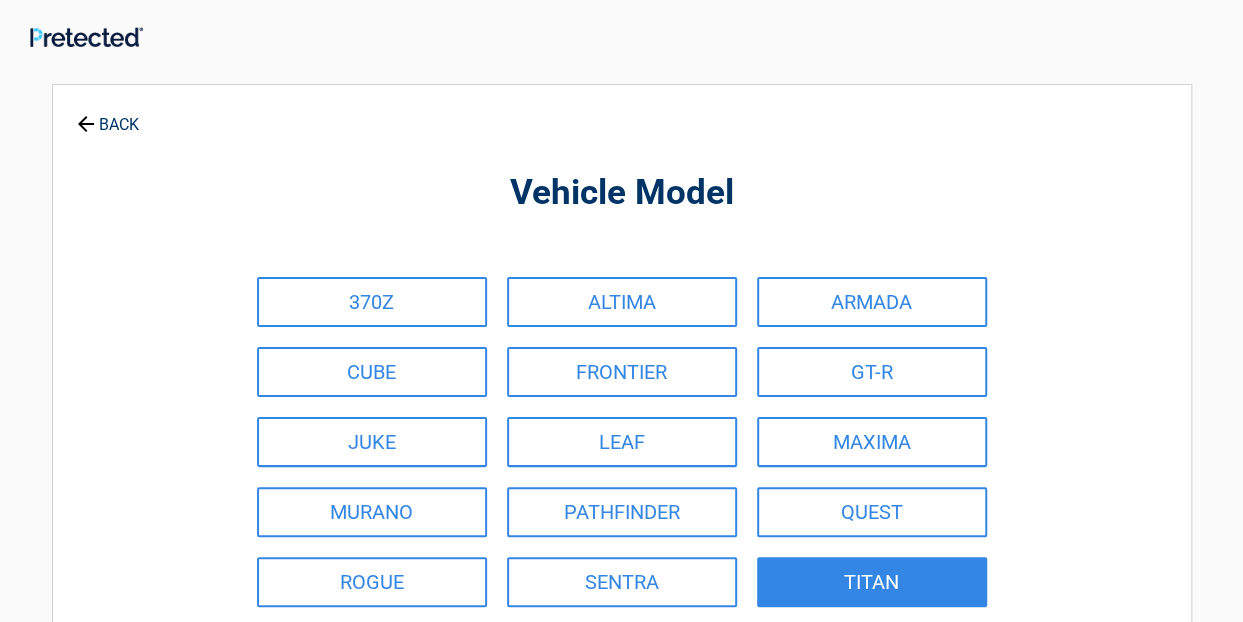 click on "TITAN" at bounding box center (872, 582) 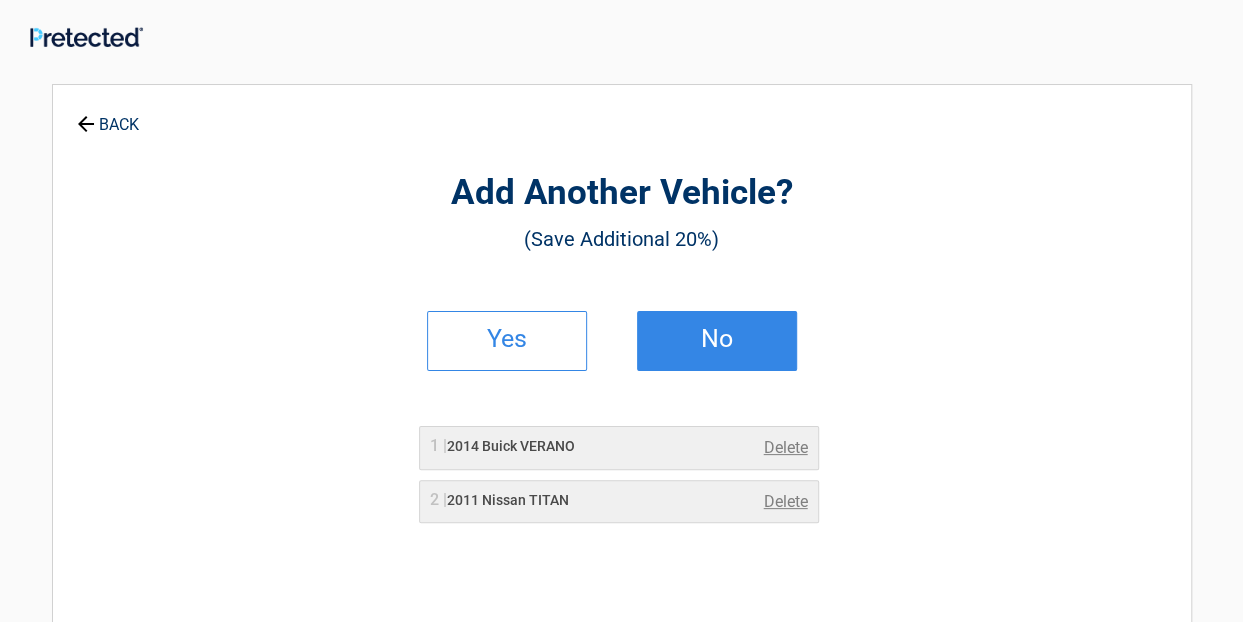 click on "No" at bounding box center [717, 339] 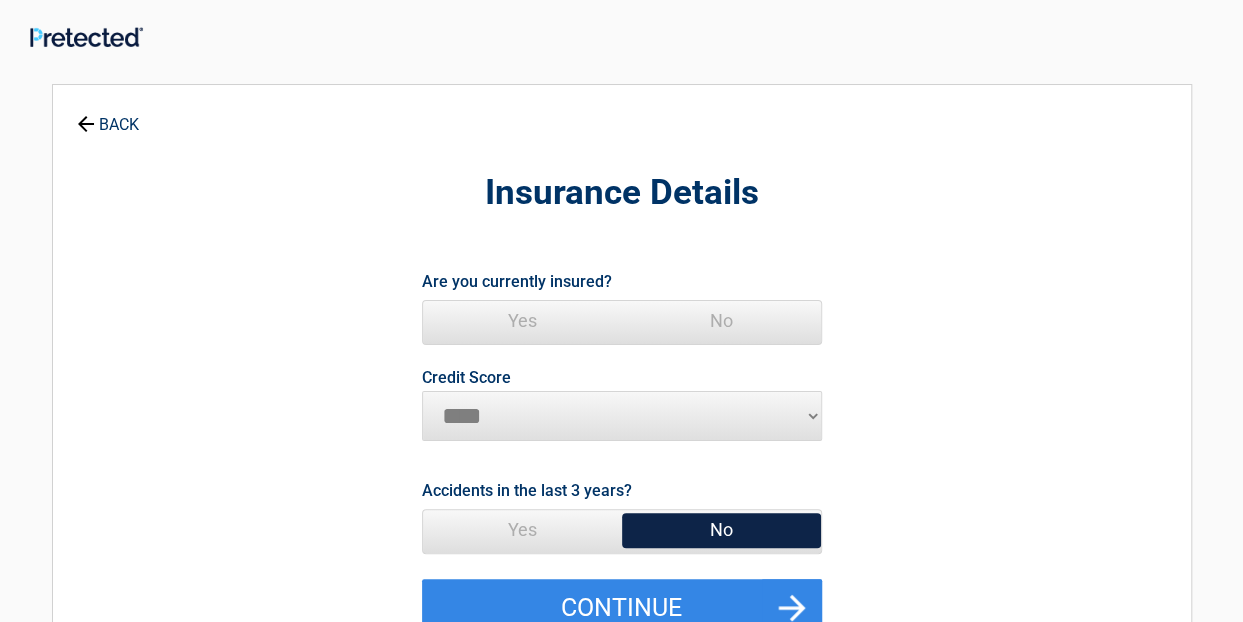 click on "Yes" at bounding box center (522, 321) 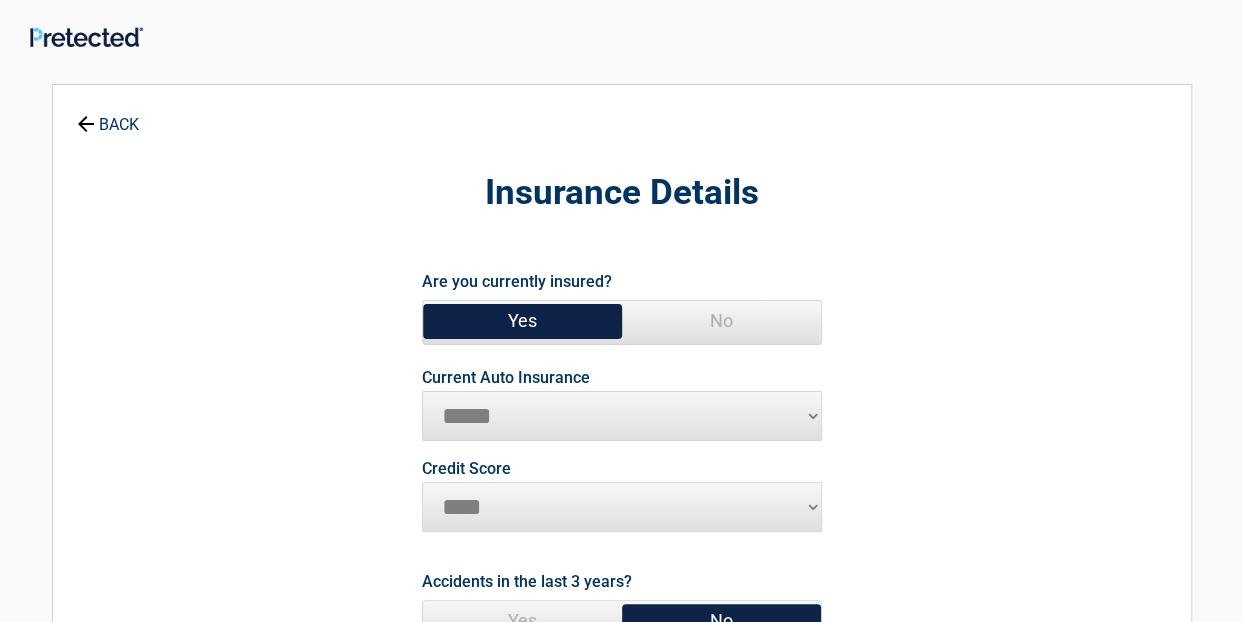 click on "**********" at bounding box center [622, 416] 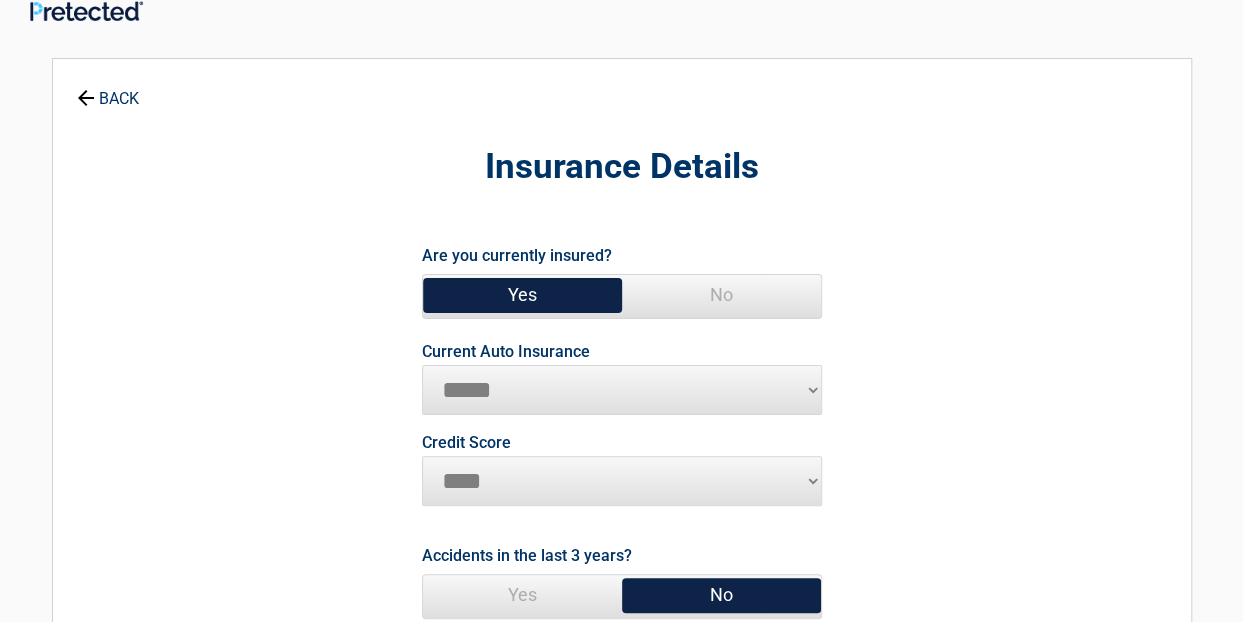 scroll, scrollTop: 0, scrollLeft: 0, axis: both 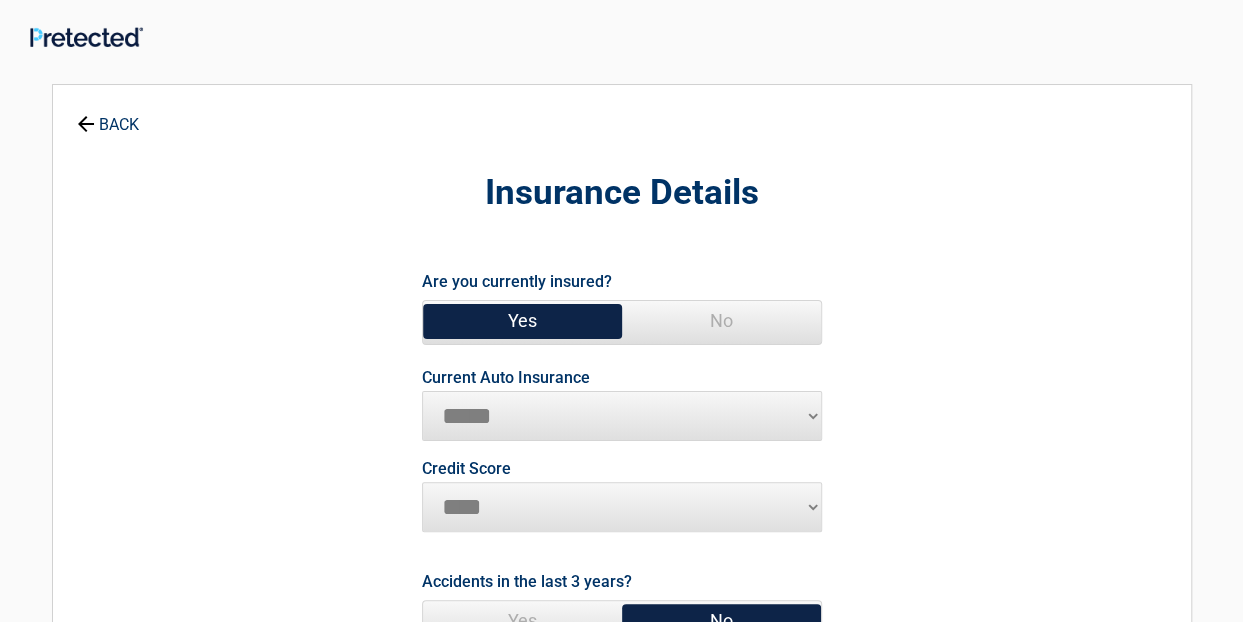click on "**********" at bounding box center [622, 416] 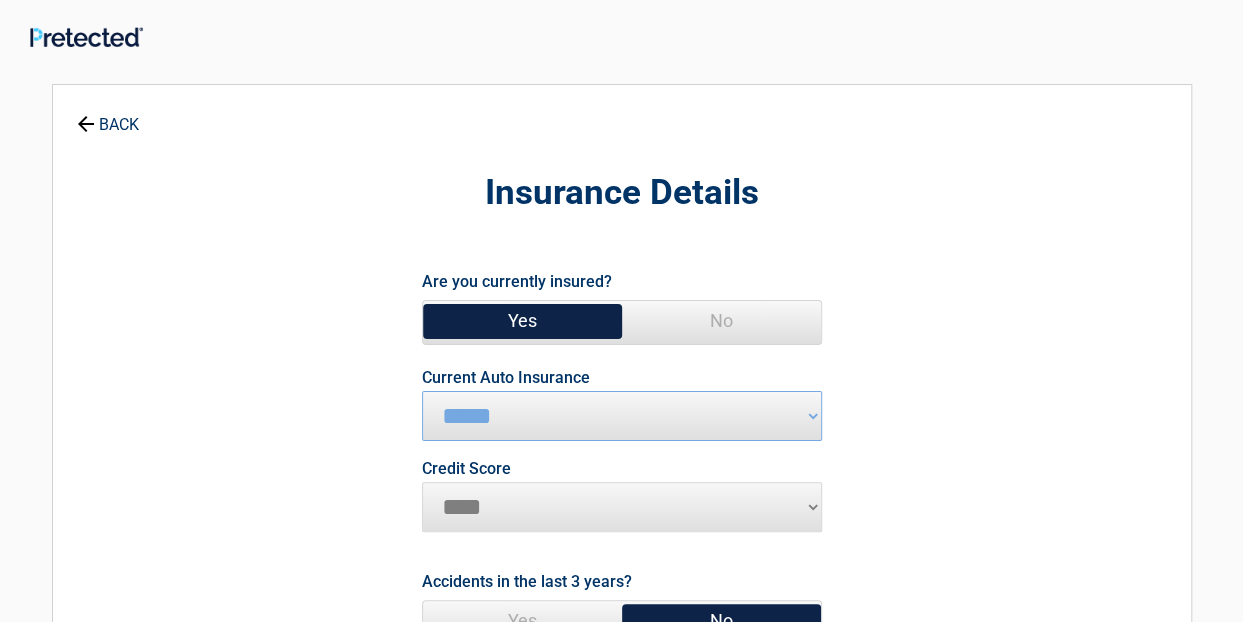 click on "**********" at bounding box center [622, 497] 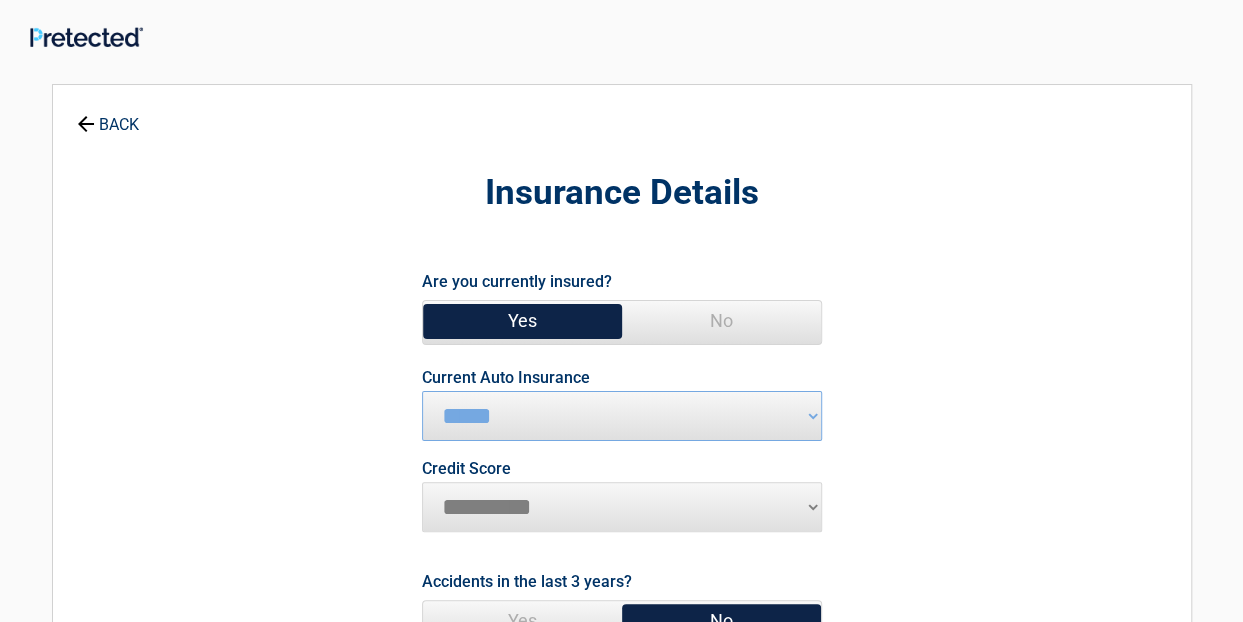 click on "*********
****
*******
****" at bounding box center [622, 507] 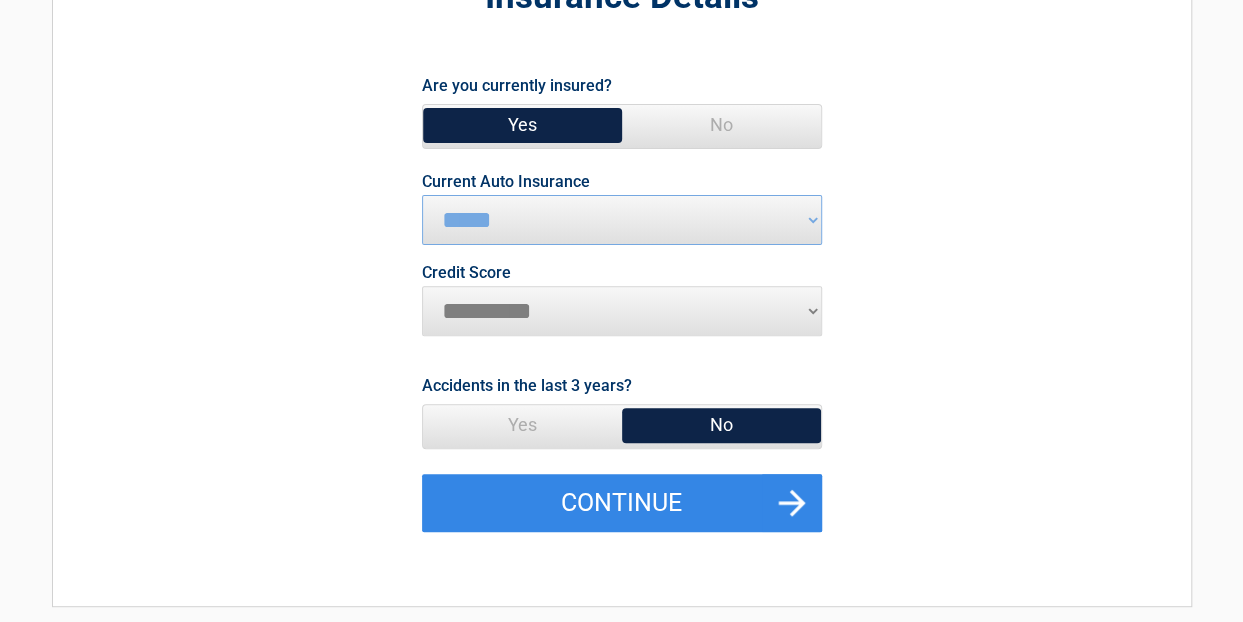 scroll, scrollTop: 200, scrollLeft: 0, axis: vertical 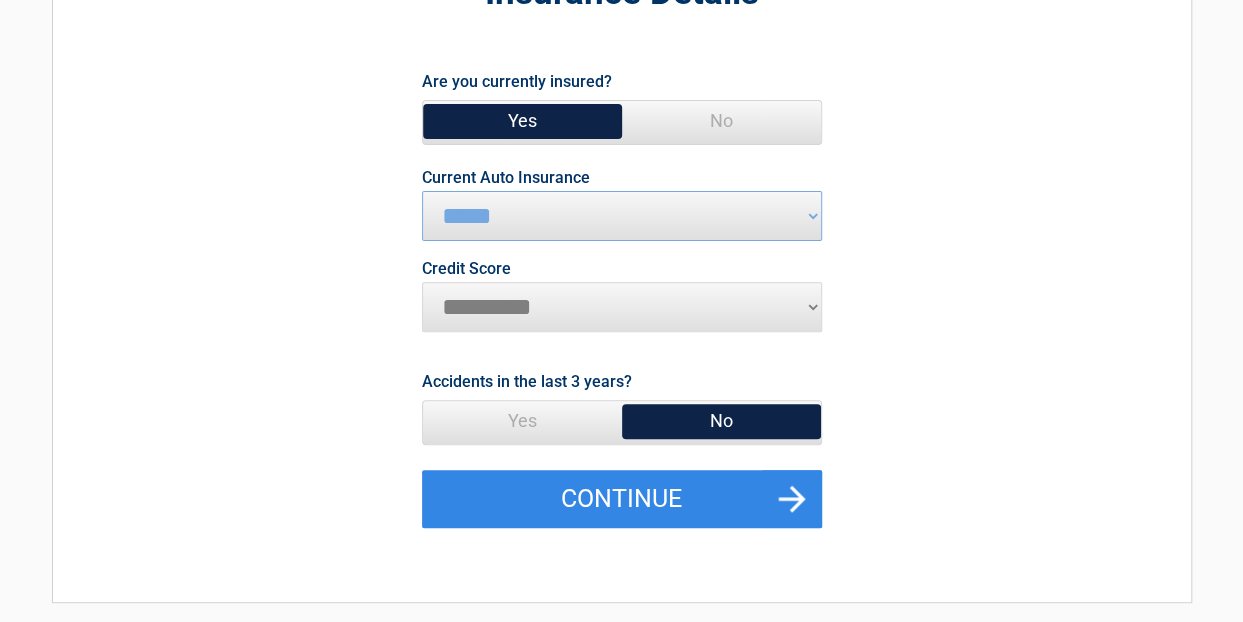 click on "No" at bounding box center (721, 421) 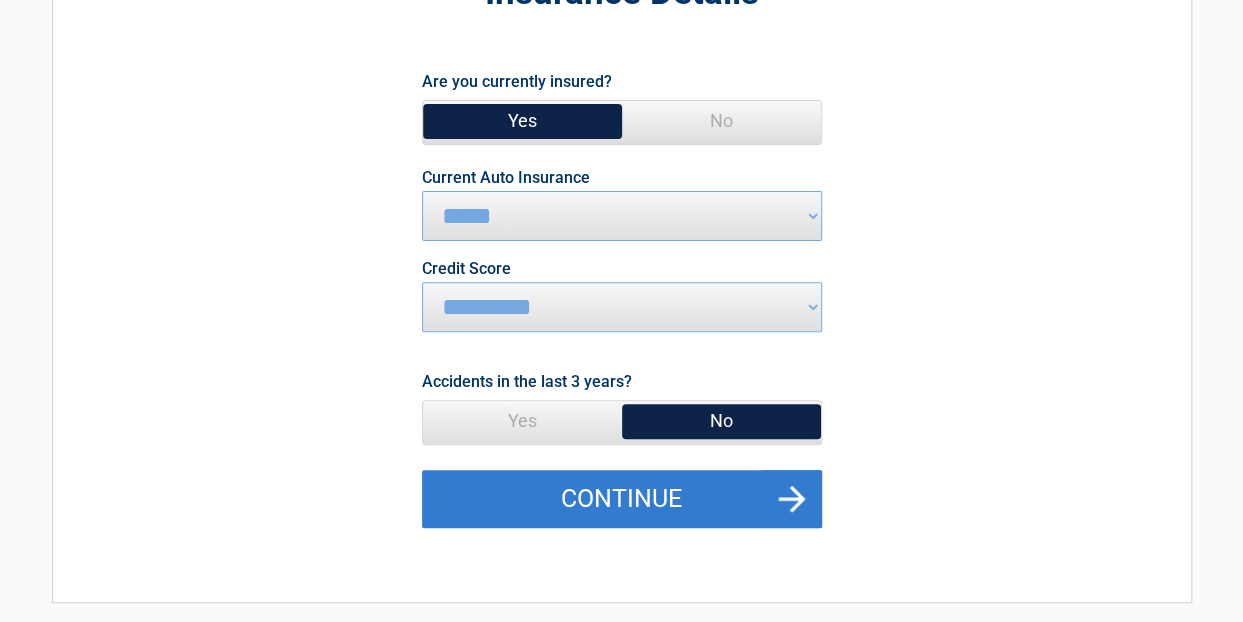 click on "Continue" at bounding box center [622, 499] 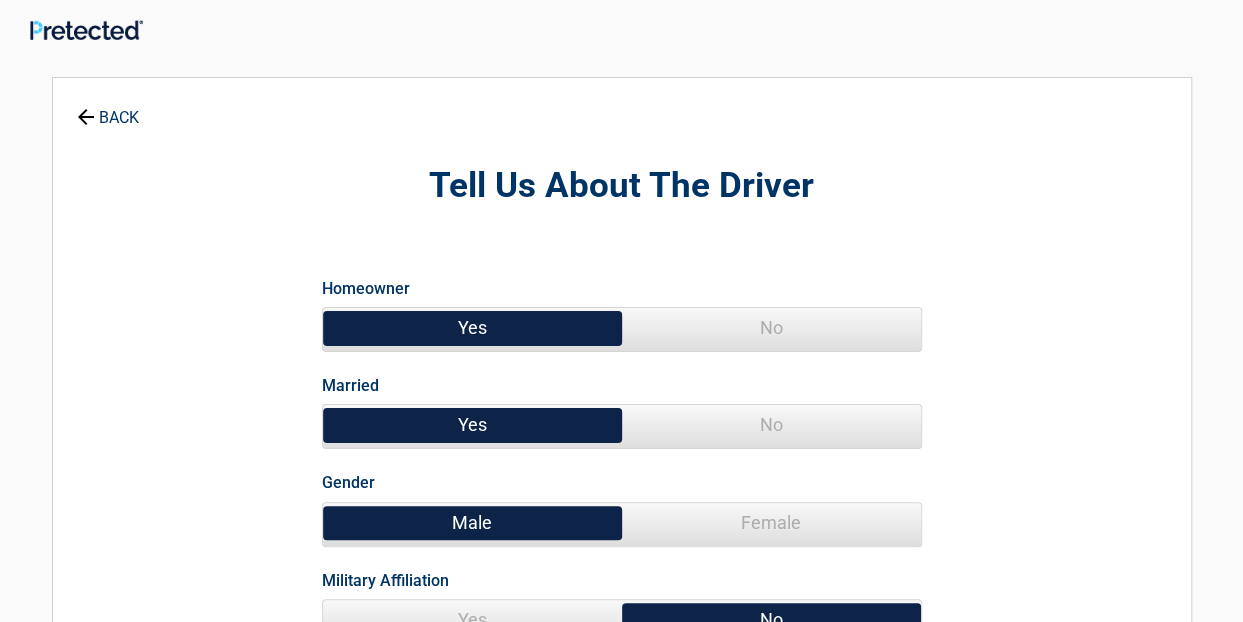 scroll, scrollTop: 0, scrollLeft: 0, axis: both 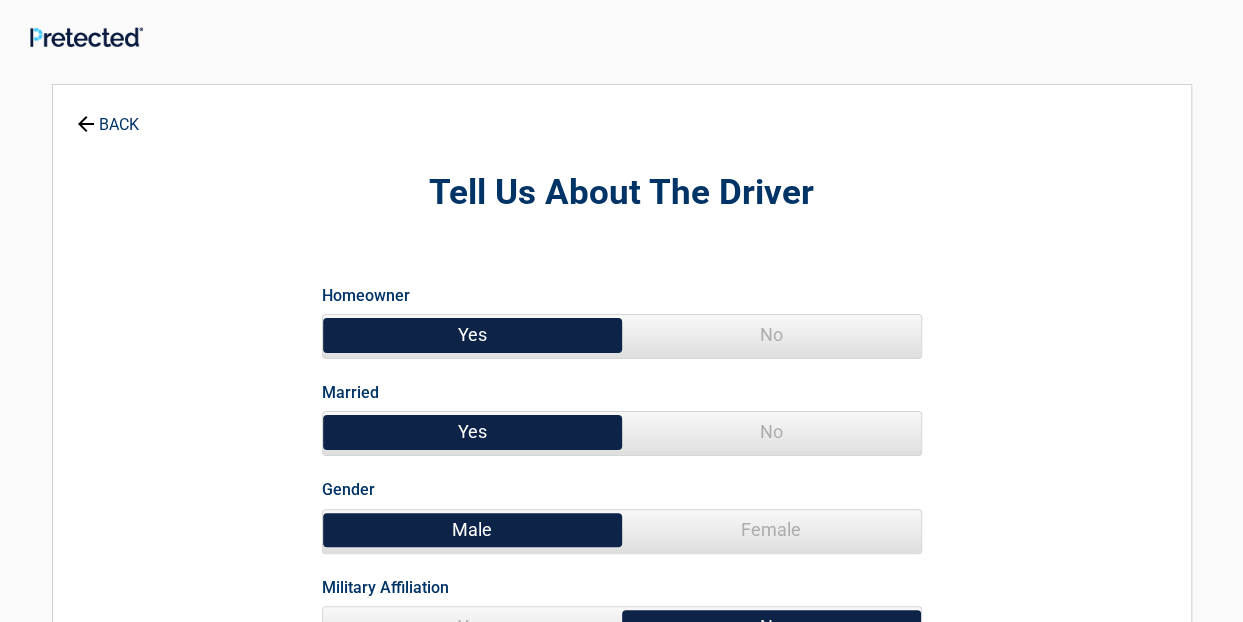 click on "Yes" at bounding box center (472, 335) 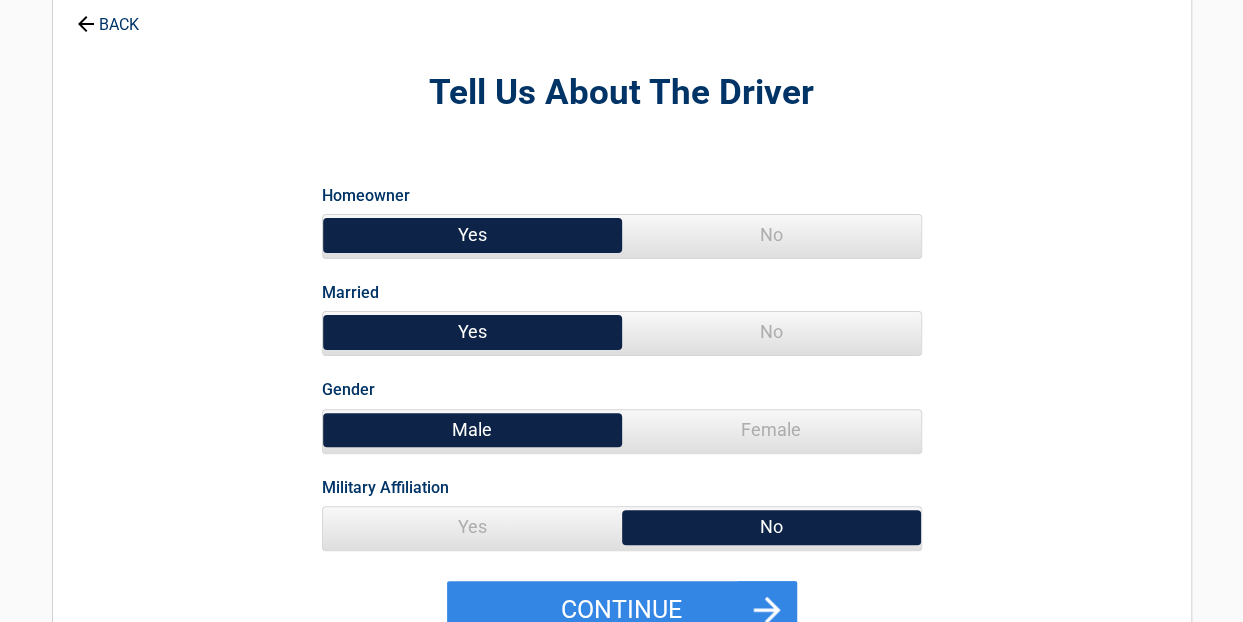 click on "Yes" at bounding box center [472, 527] 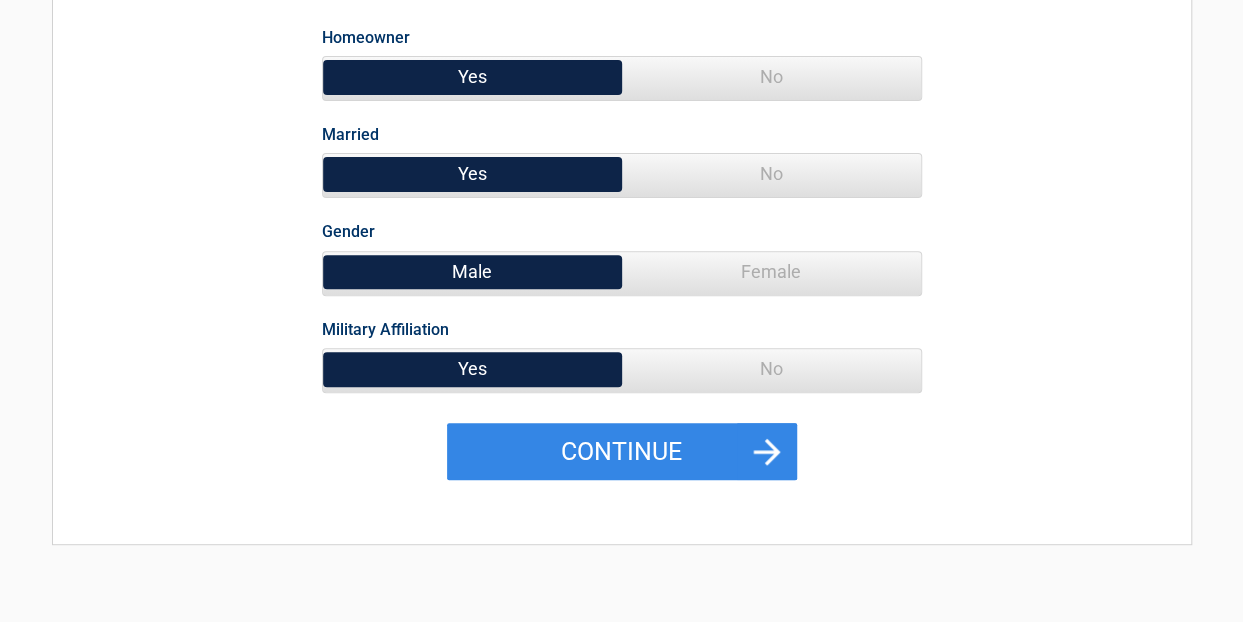 scroll, scrollTop: 300, scrollLeft: 0, axis: vertical 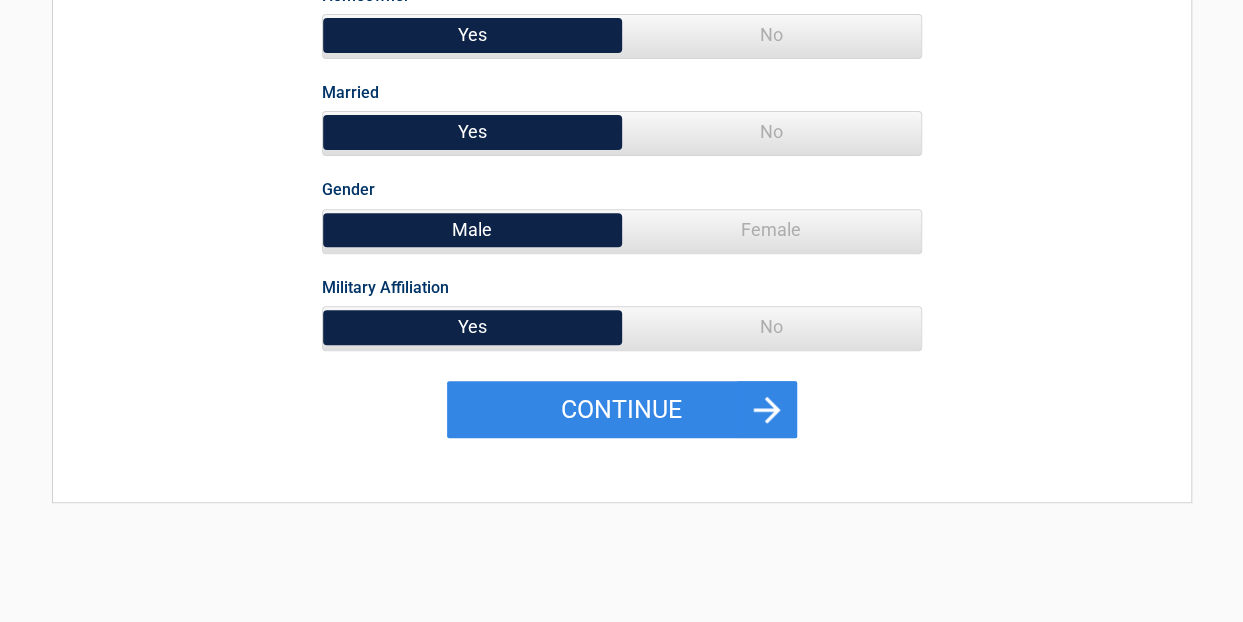 click on "No" at bounding box center (771, 327) 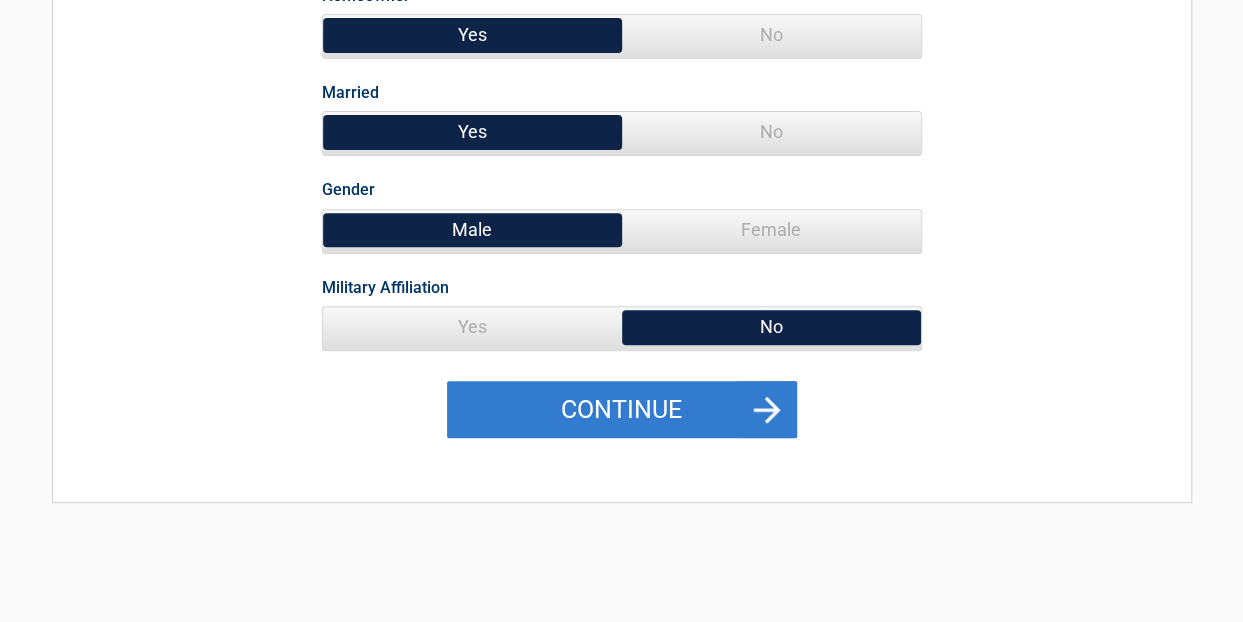 click on "Continue" at bounding box center (622, 410) 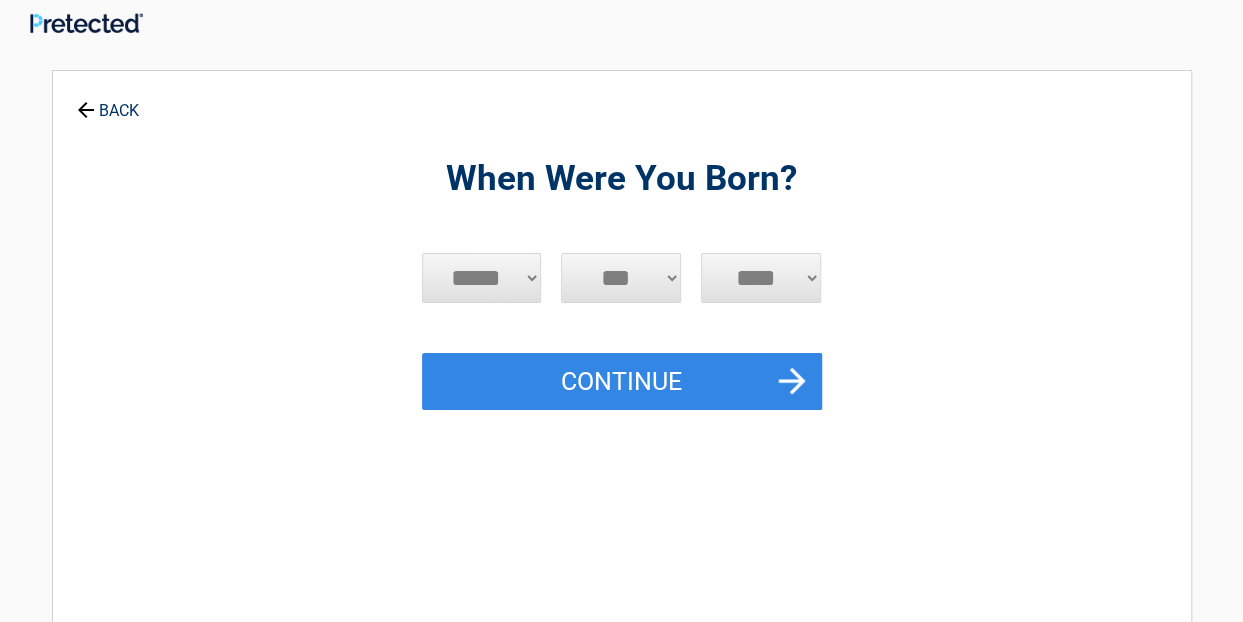 scroll, scrollTop: 0, scrollLeft: 0, axis: both 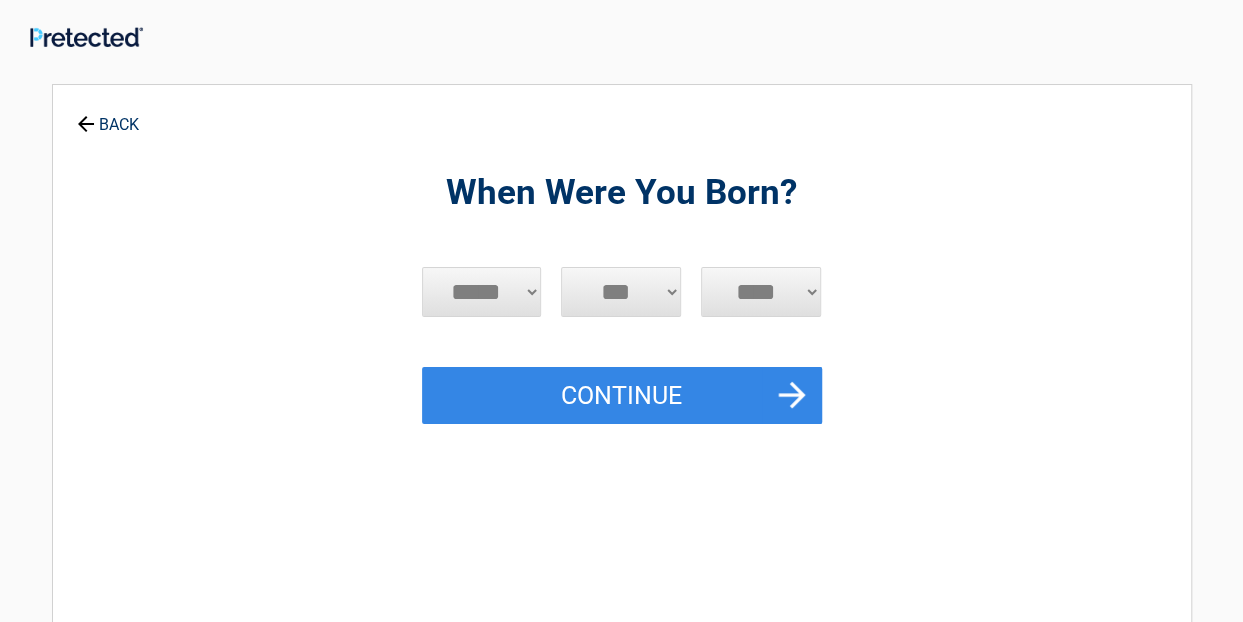 click on "*****
***
***
***
***
***
***
***
***
***
***
***
***" at bounding box center (482, 292) 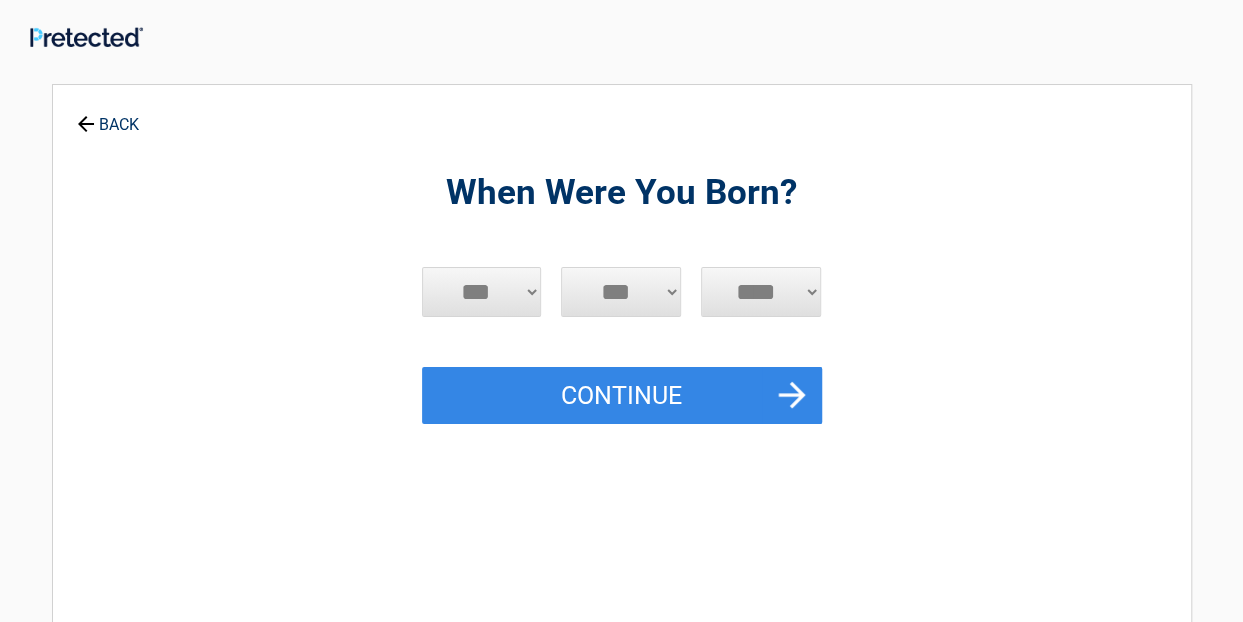 click on "*****
***
***
***
***
***
***
***
***
***
***
***
***" at bounding box center (482, 292) 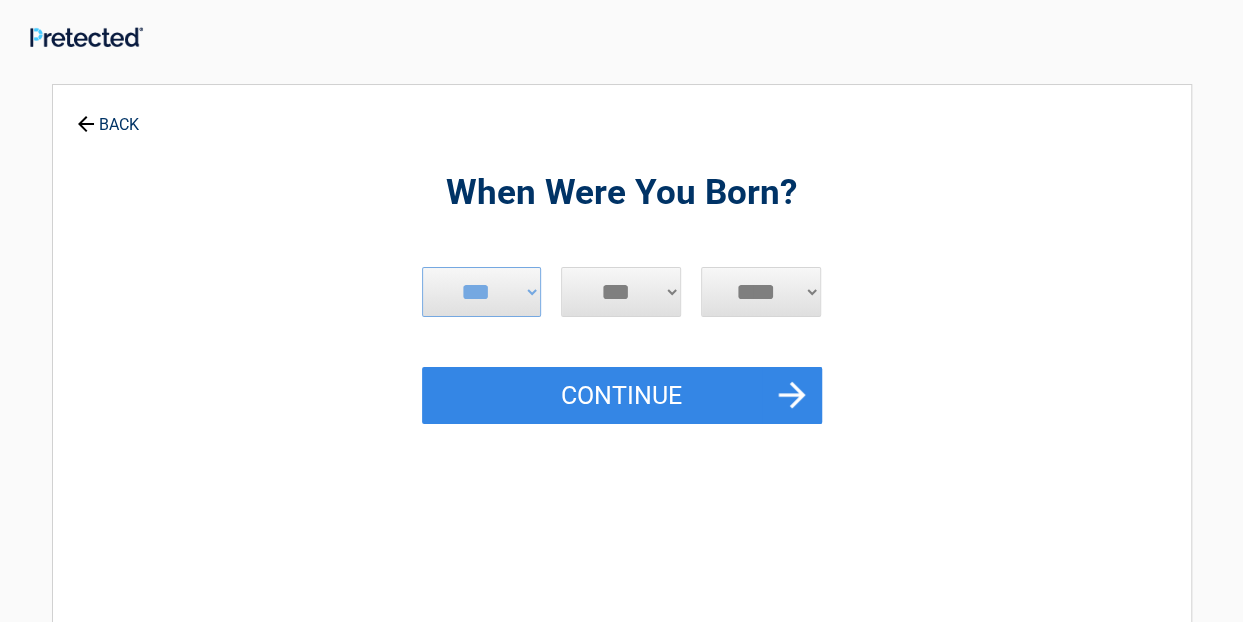 select on "*" 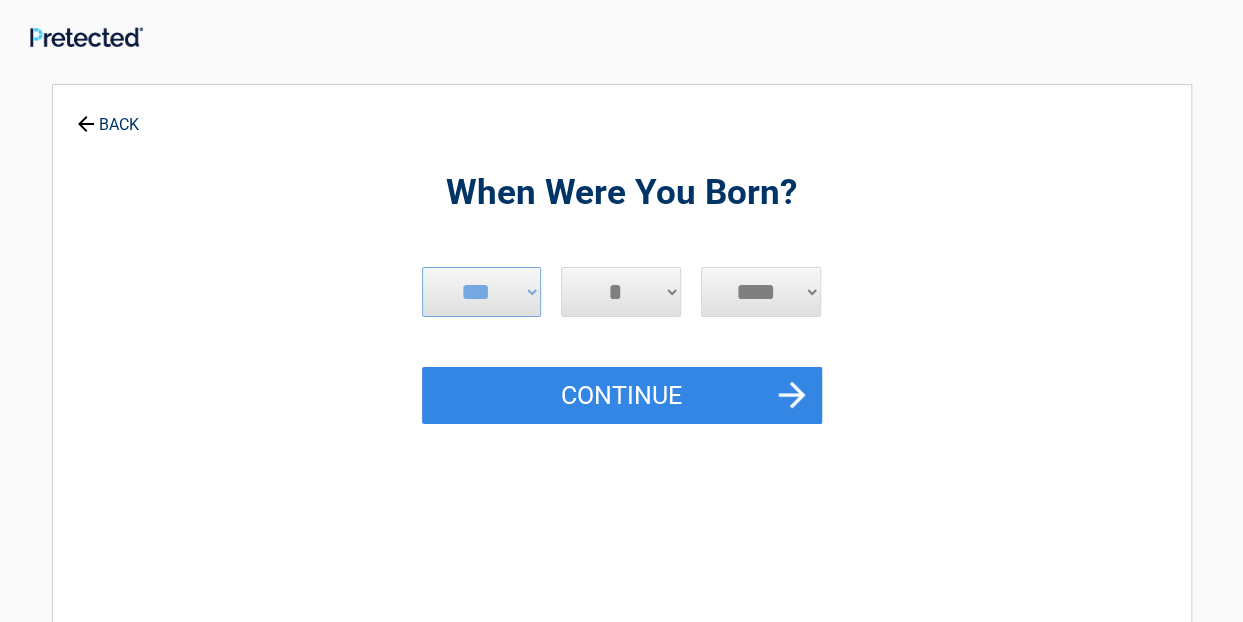 click on "*** * * * * * * * * * ** ** ** ** ** ** ** ** ** ** ** ** ** ** ** ** ** ** ** ** ** **" at bounding box center [621, 292] 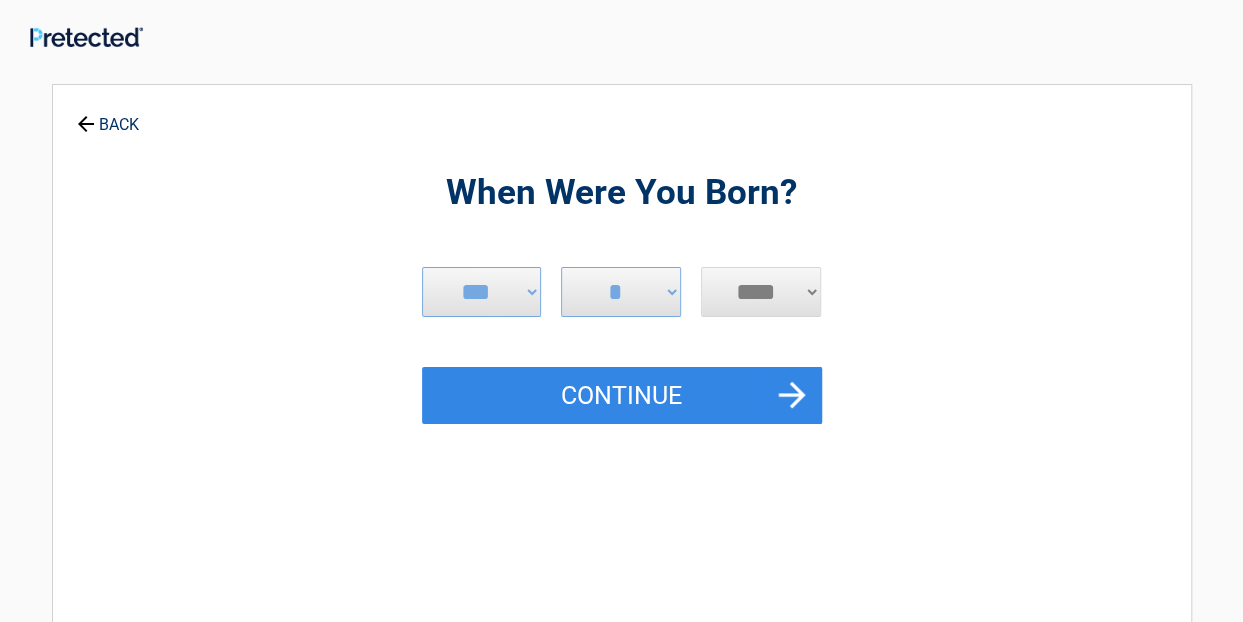 click on "****
****
****
****
****
****
****
****
****
****
****
****
****
****
****
****
****
****
****
****
****
****
****
****
****
****
****
****
****
****
****
****
****
****
****
****
****
****
****
****
****
****
****
****
****
****
****
****
****
****
****
****
****
****
****
****
****
****
****
****
****
****
****
****" at bounding box center (761, 292) 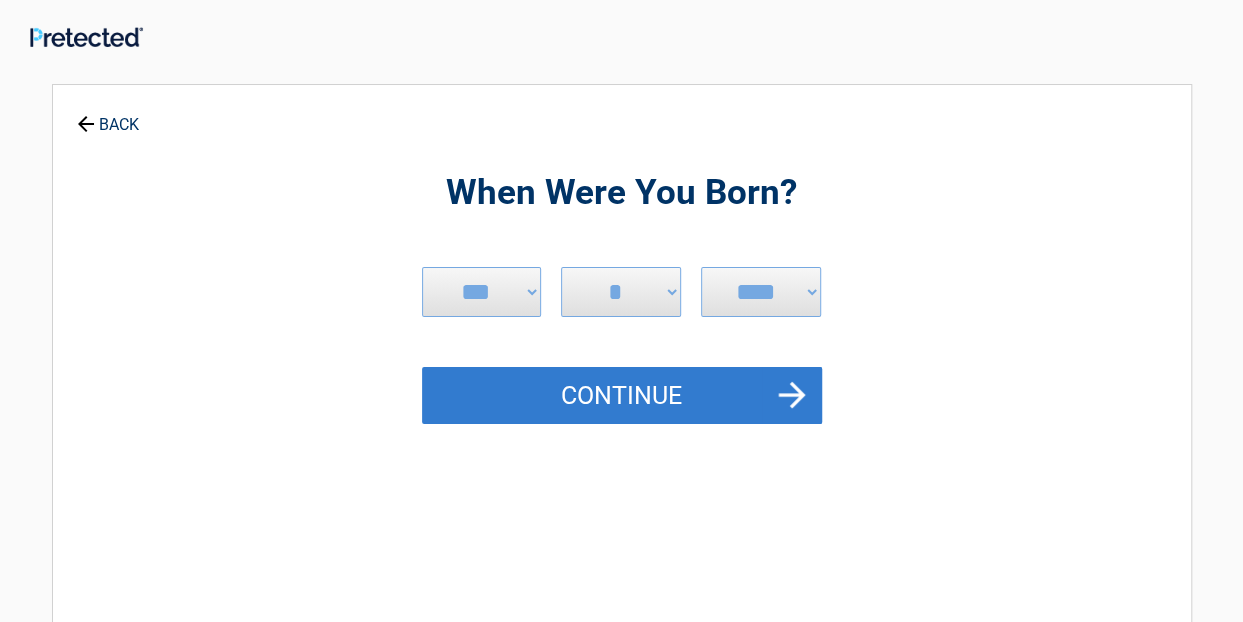 click on "Continue" at bounding box center (622, 396) 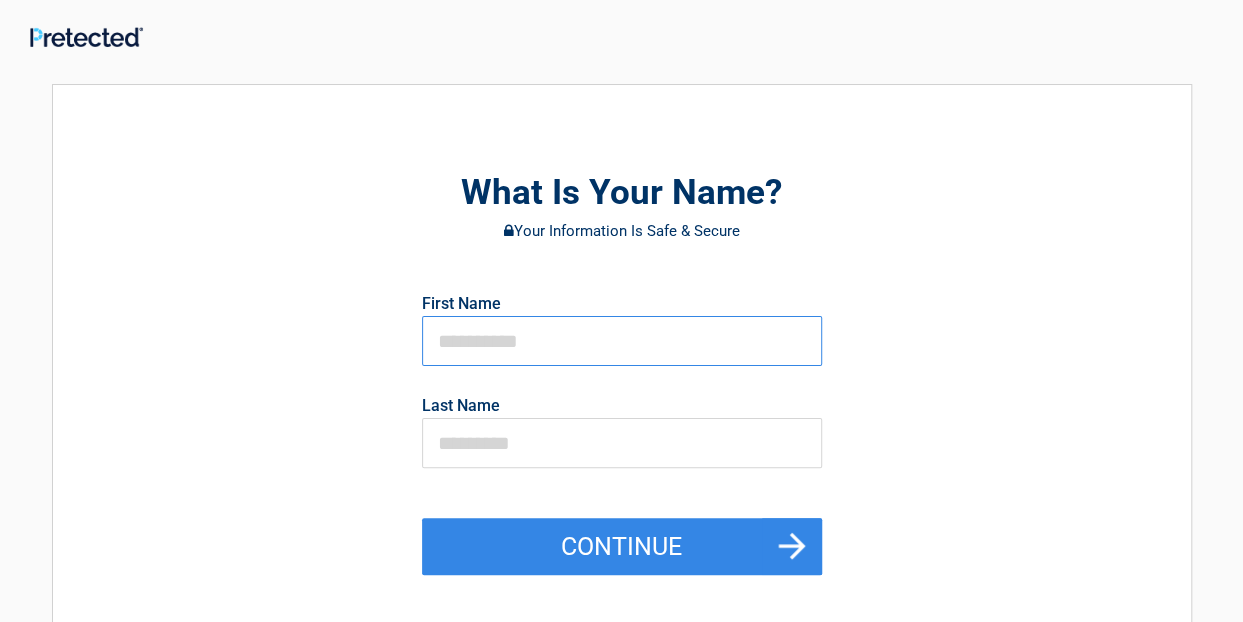 click at bounding box center (622, 341) 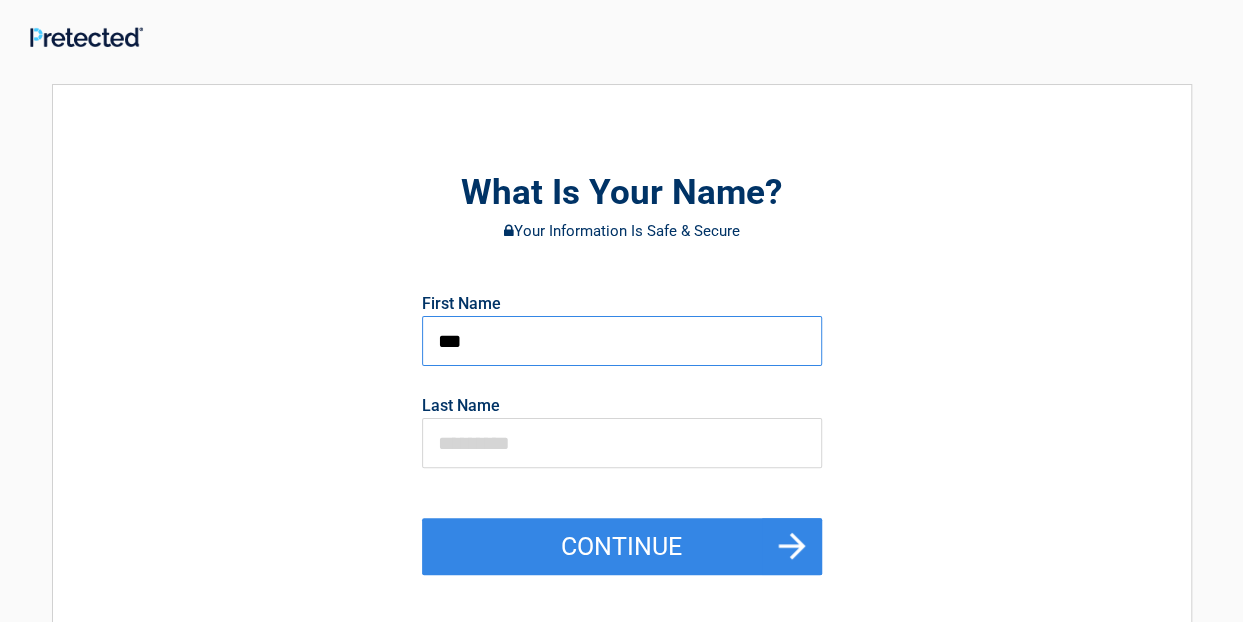 type on "***" 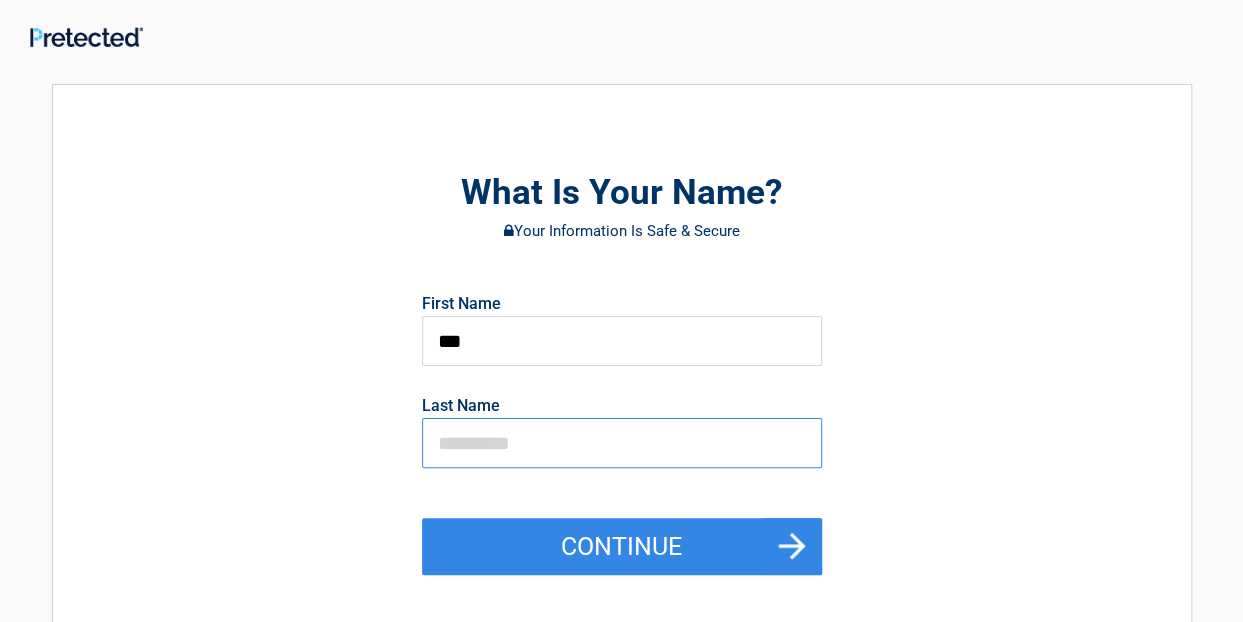 click at bounding box center (622, 443) 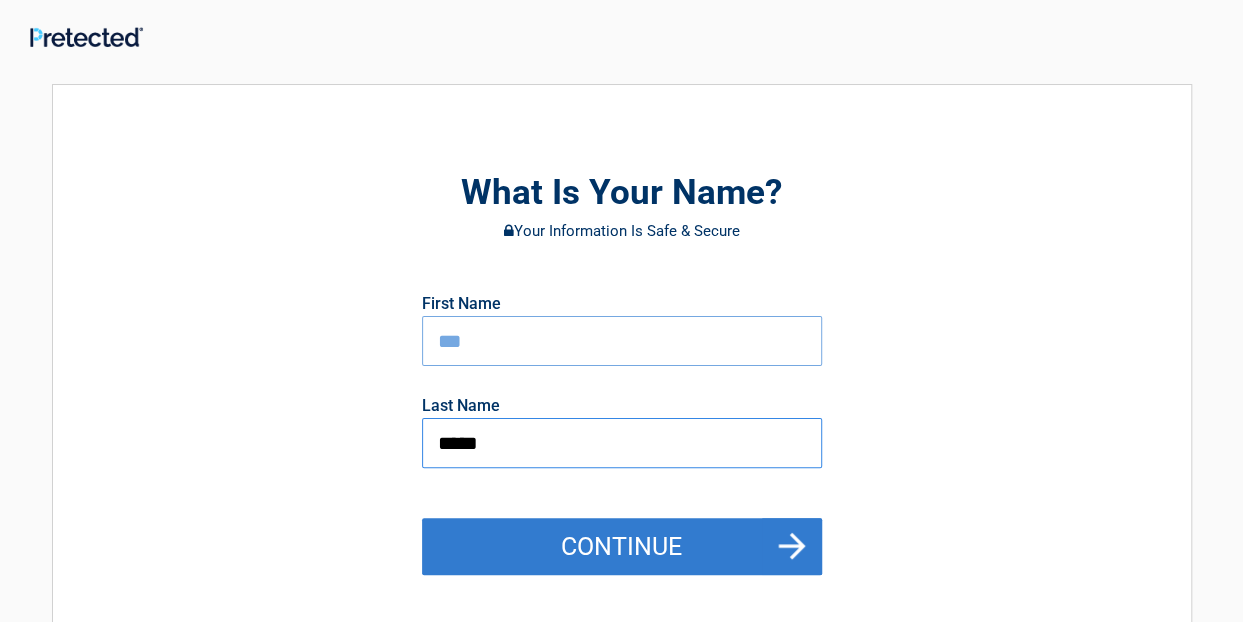 type on "*****" 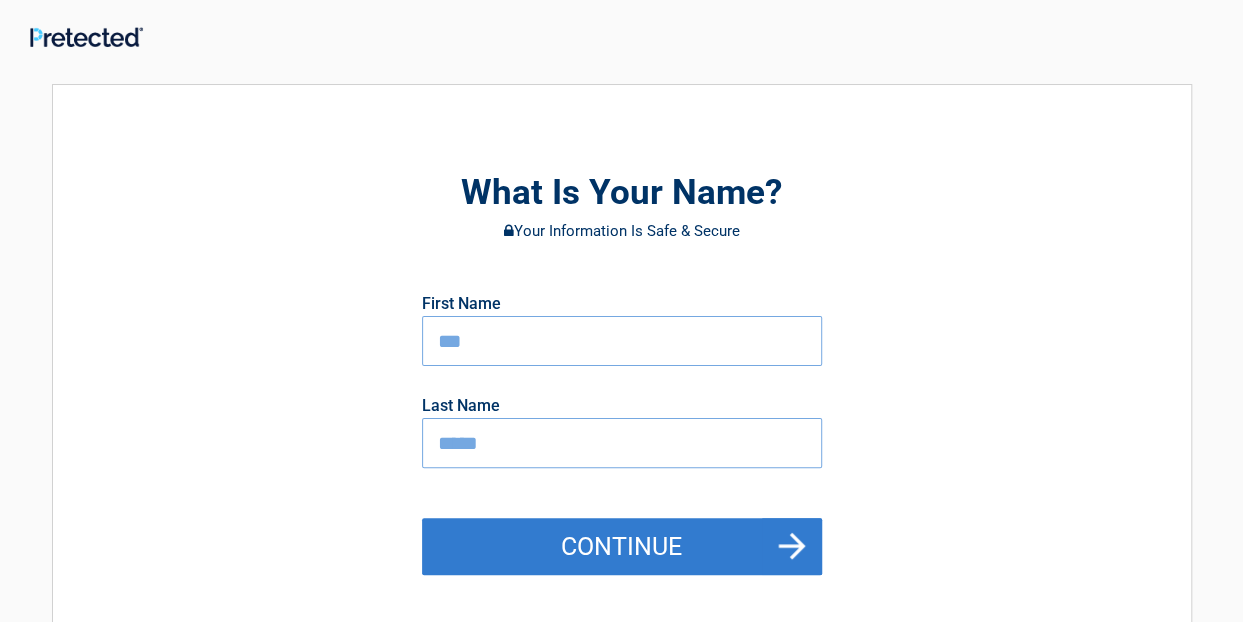 click on "Continue" at bounding box center [622, 547] 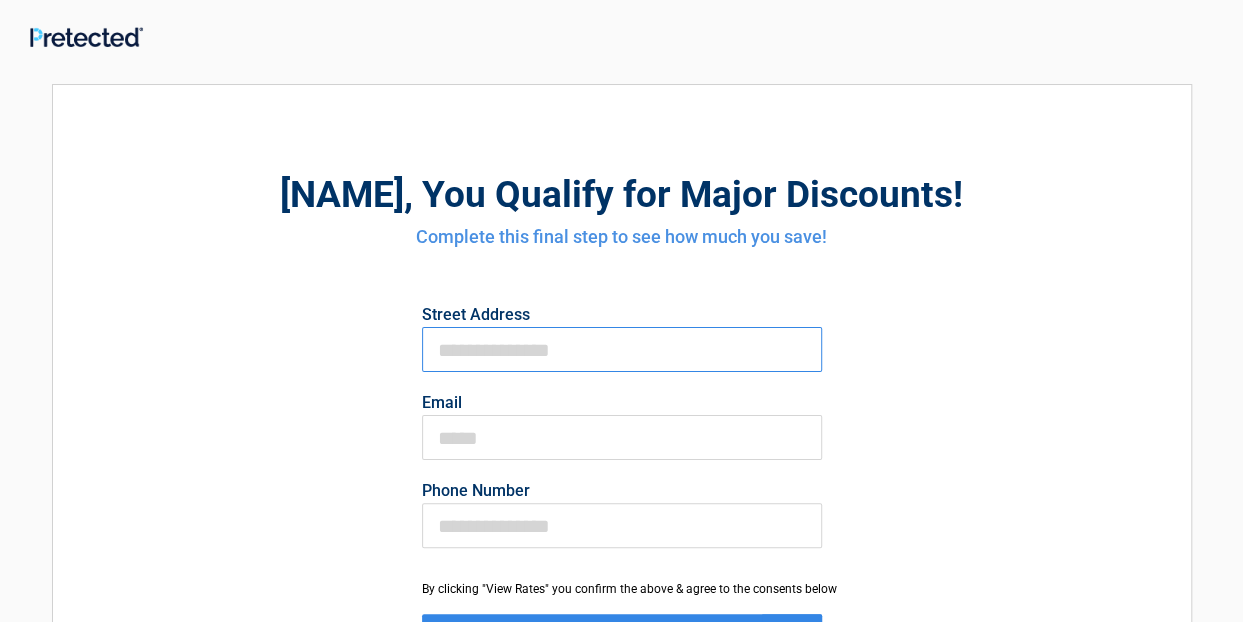 click on "First Name" at bounding box center (622, 349) 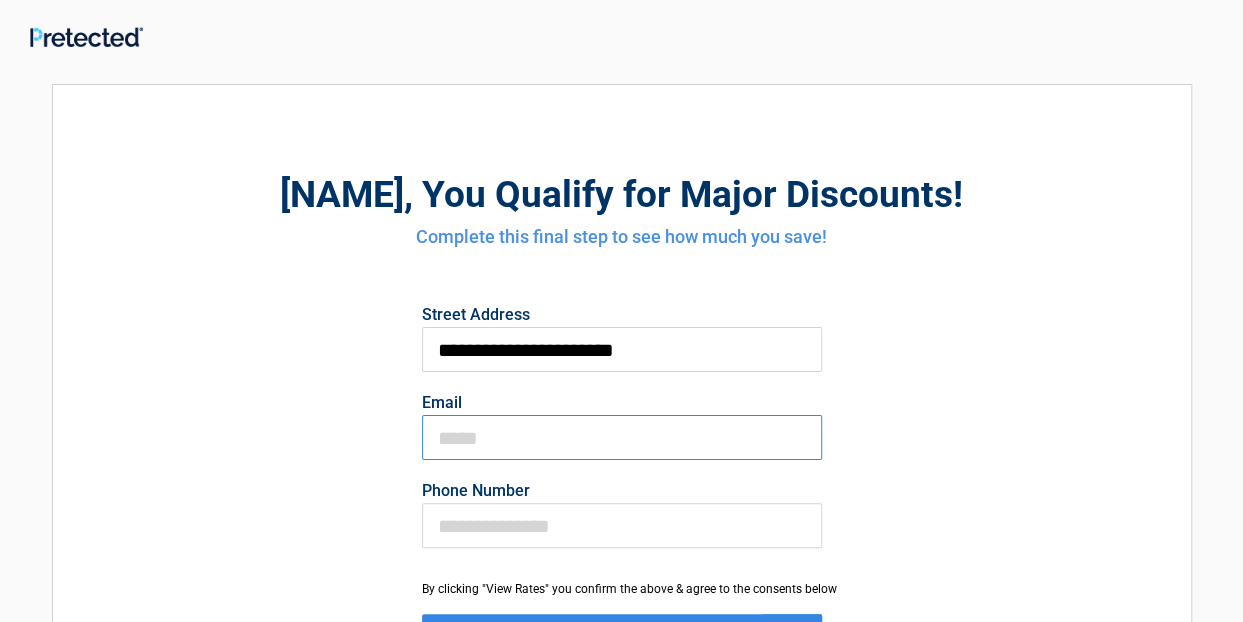 type on "**********" 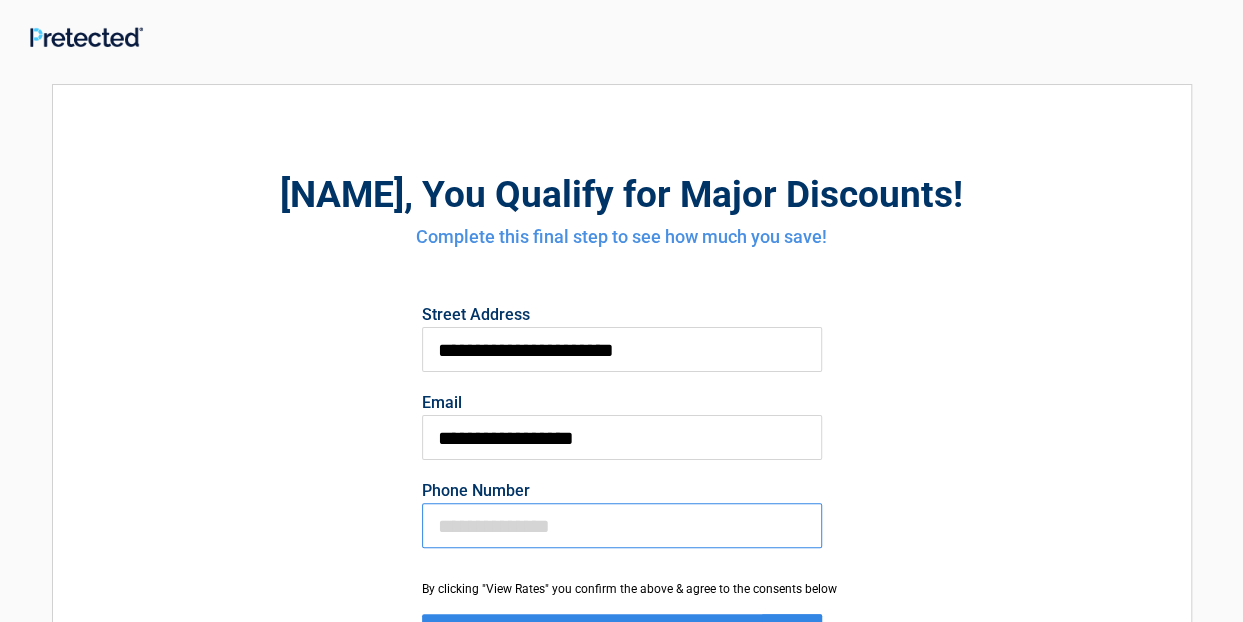 type on "**********" 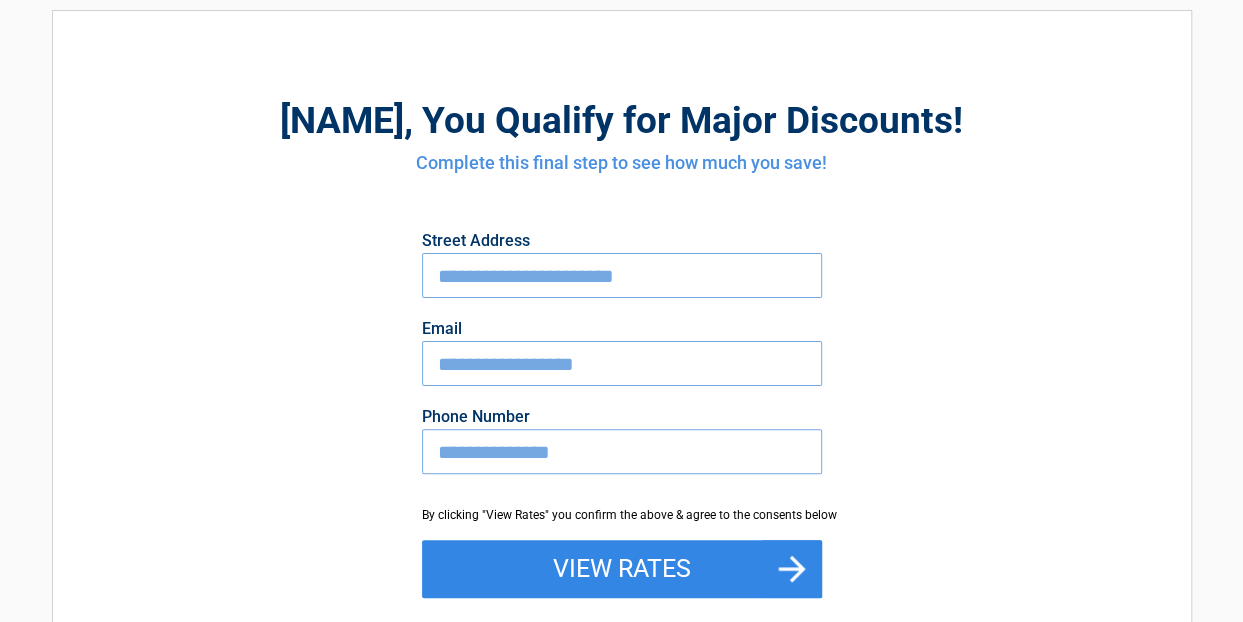 scroll, scrollTop: 100, scrollLeft: 0, axis: vertical 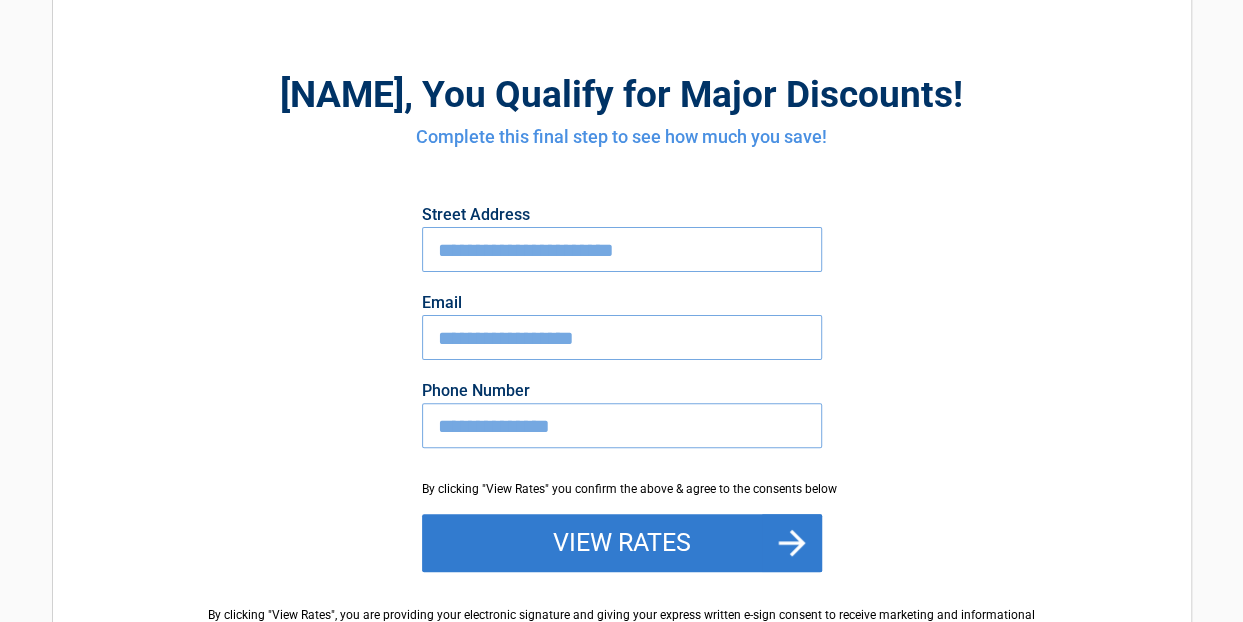 click on "View Rates" at bounding box center [622, 543] 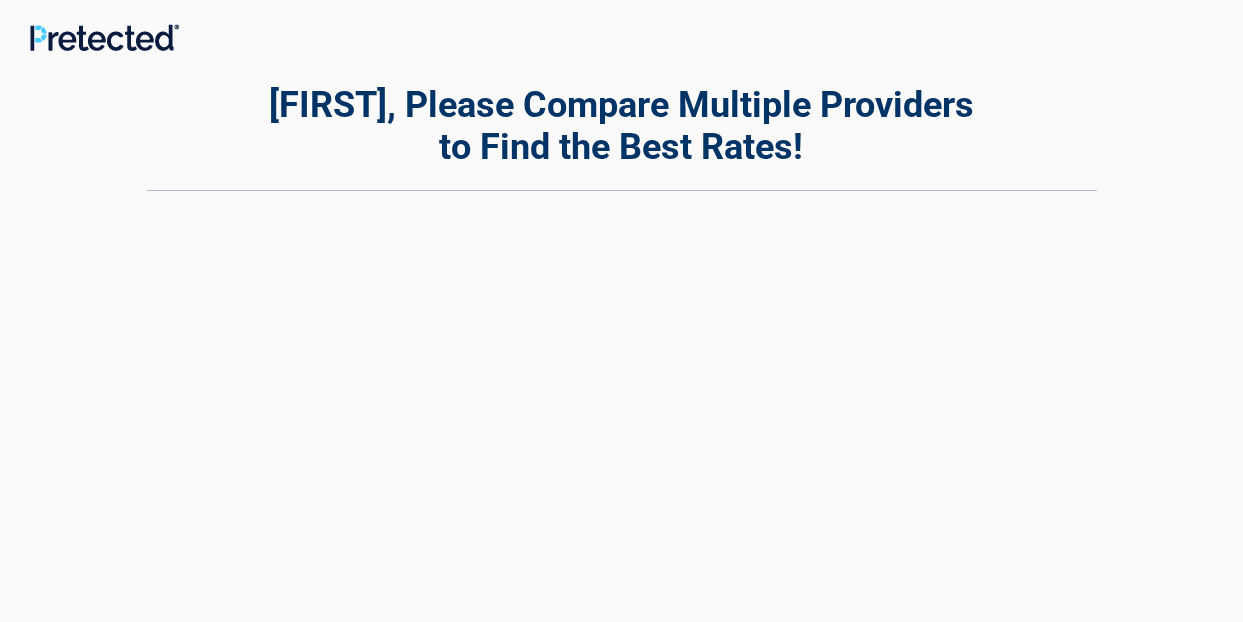 scroll, scrollTop: 0, scrollLeft: 0, axis: both 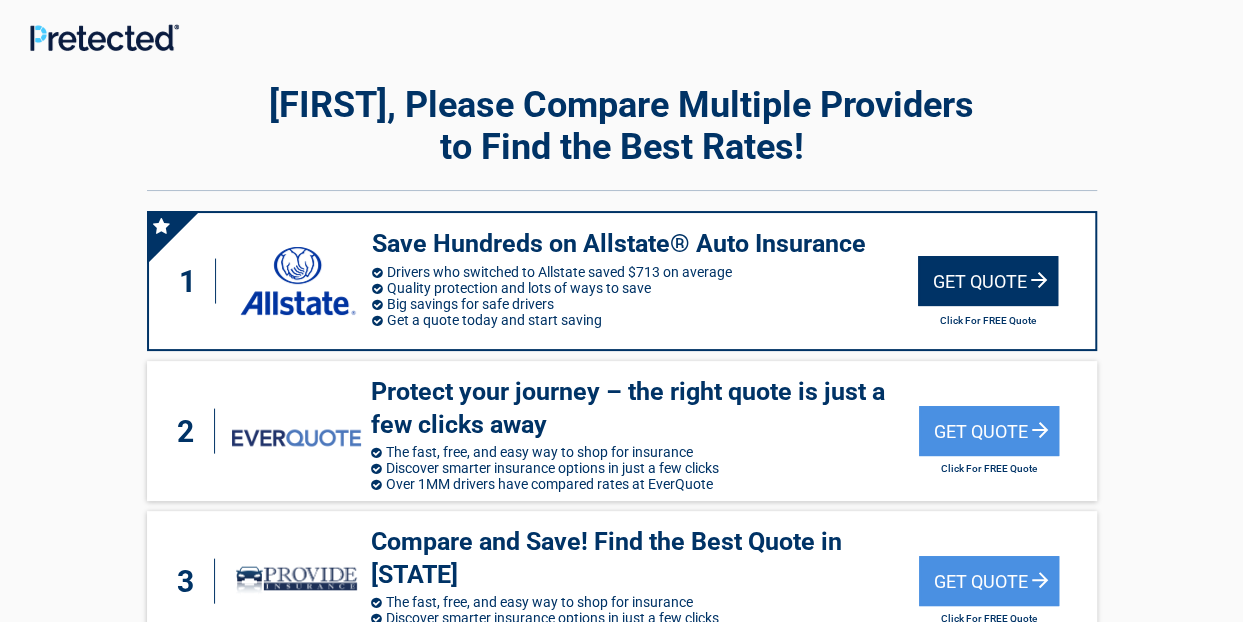 click on "Get Quote" at bounding box center (988, 281) 